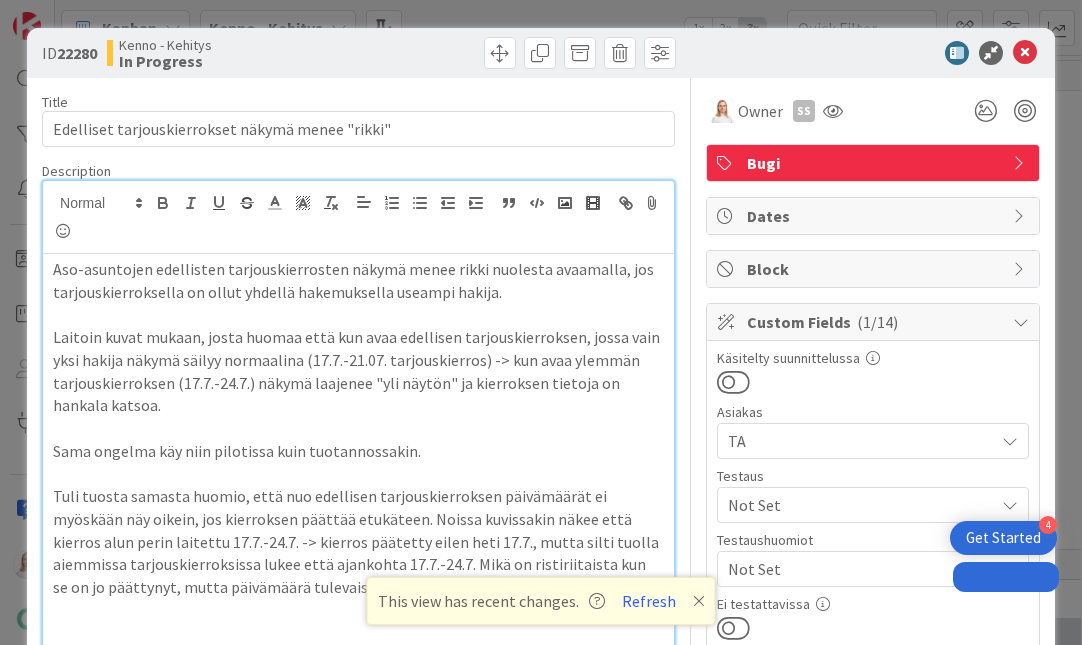 scroll, scrollTop: 0, scrollLeft: 0, axis: both 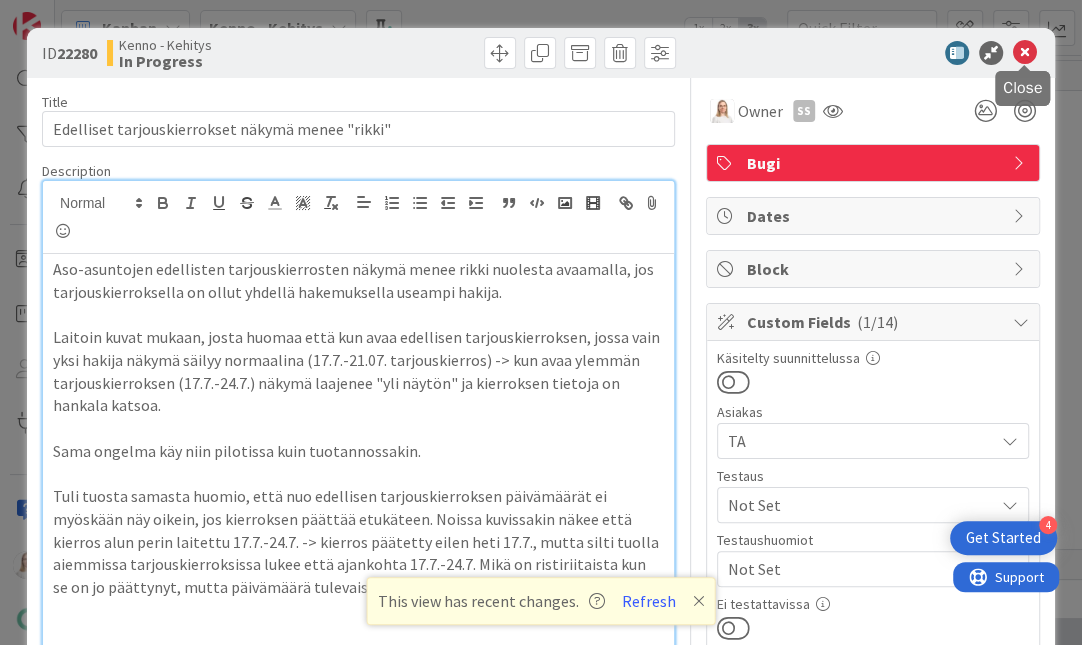 click at bounding box center [1025, 53] 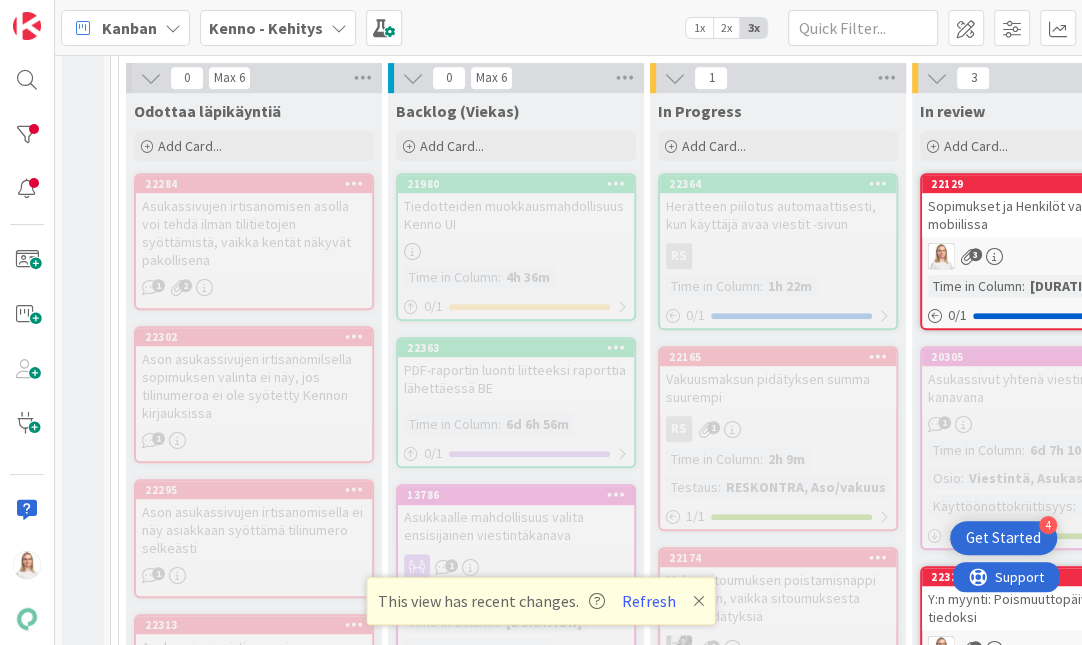 scroll, scrollTop: 578, scrollLeft: 0, axis: vertical 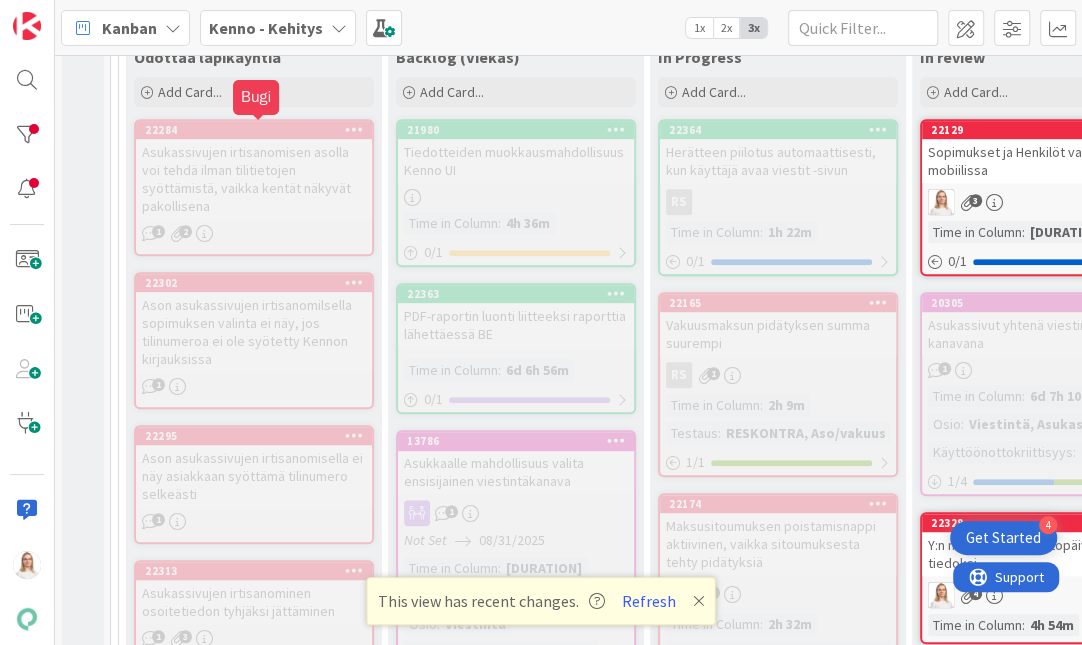 click on "22284" at bounding box center [258, 130] 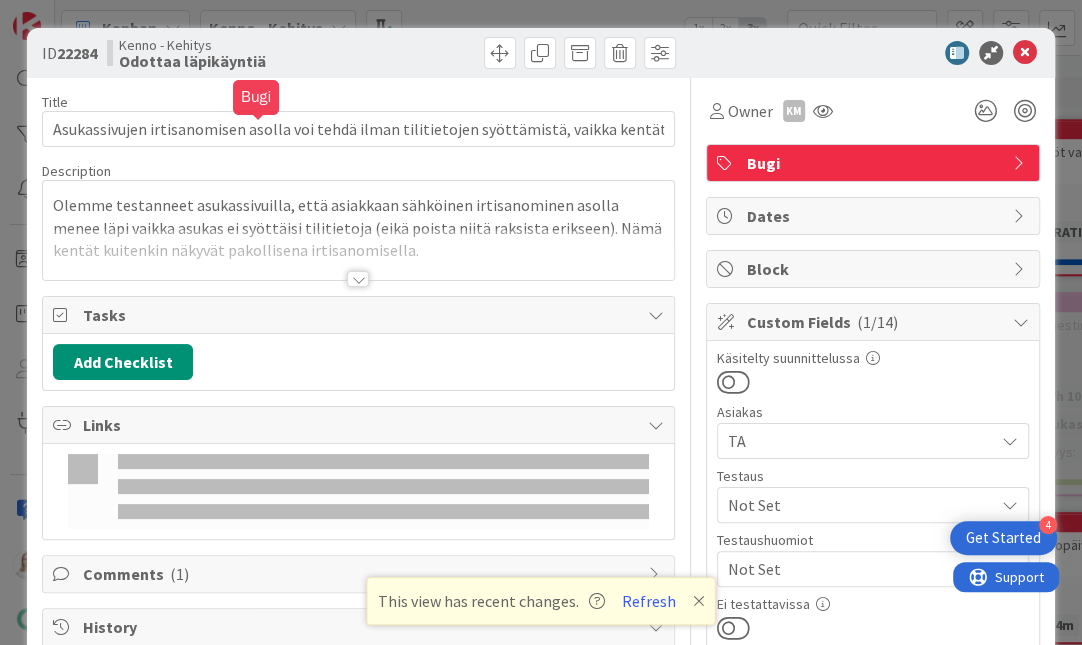 scroll, scrollTop: 0, scrollLeft: 0, axis: both 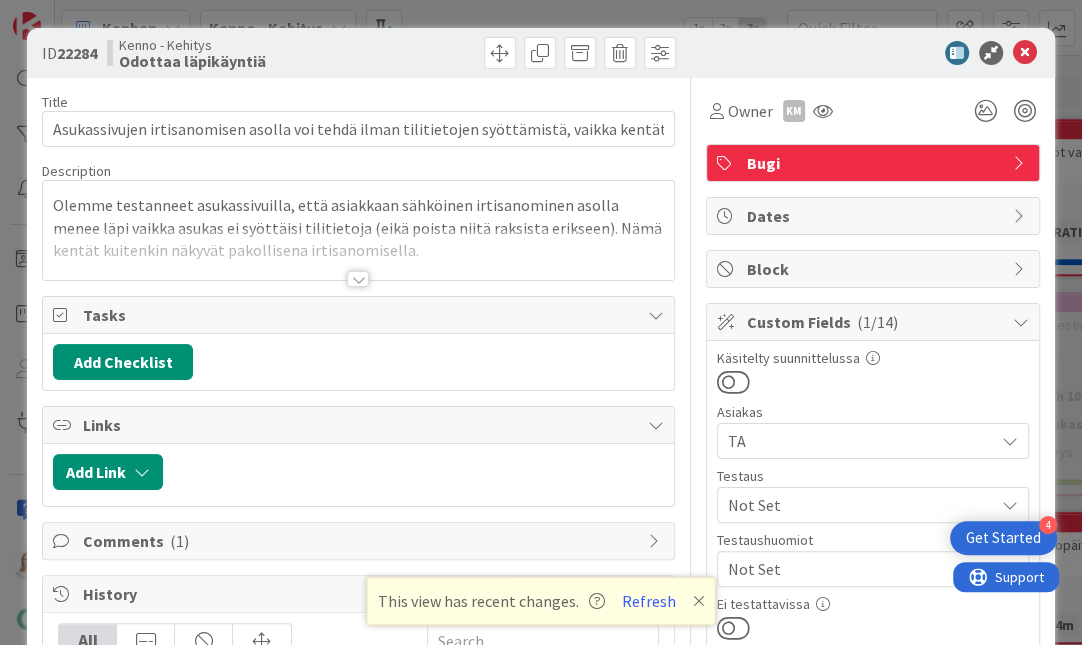 click at bounding box center (358, 279) 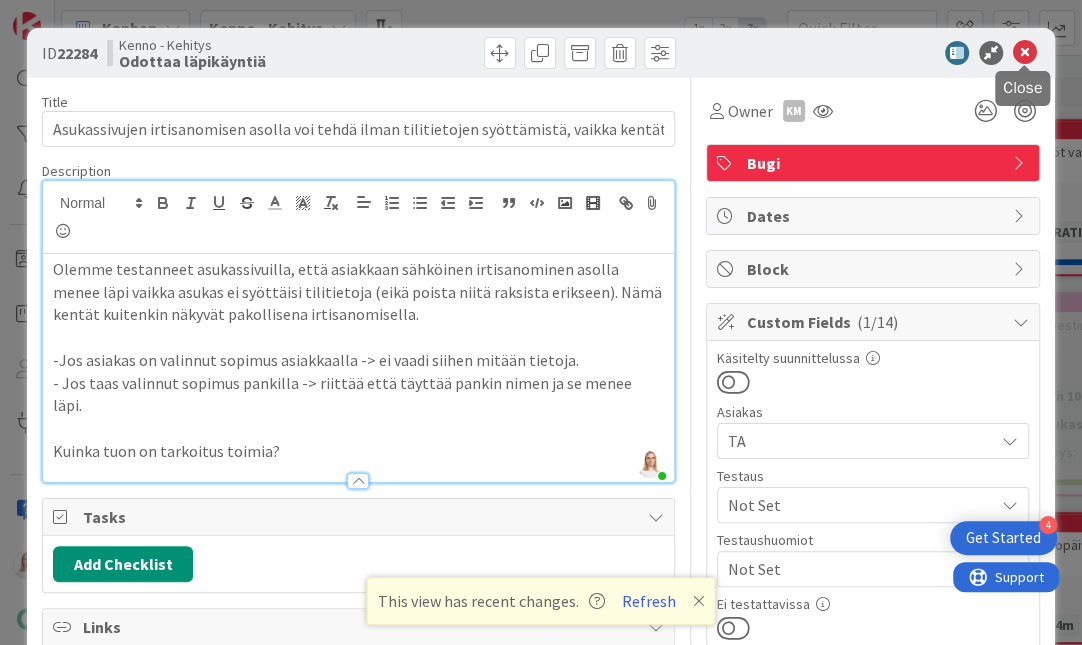 click at bounding box center (1025, 53) 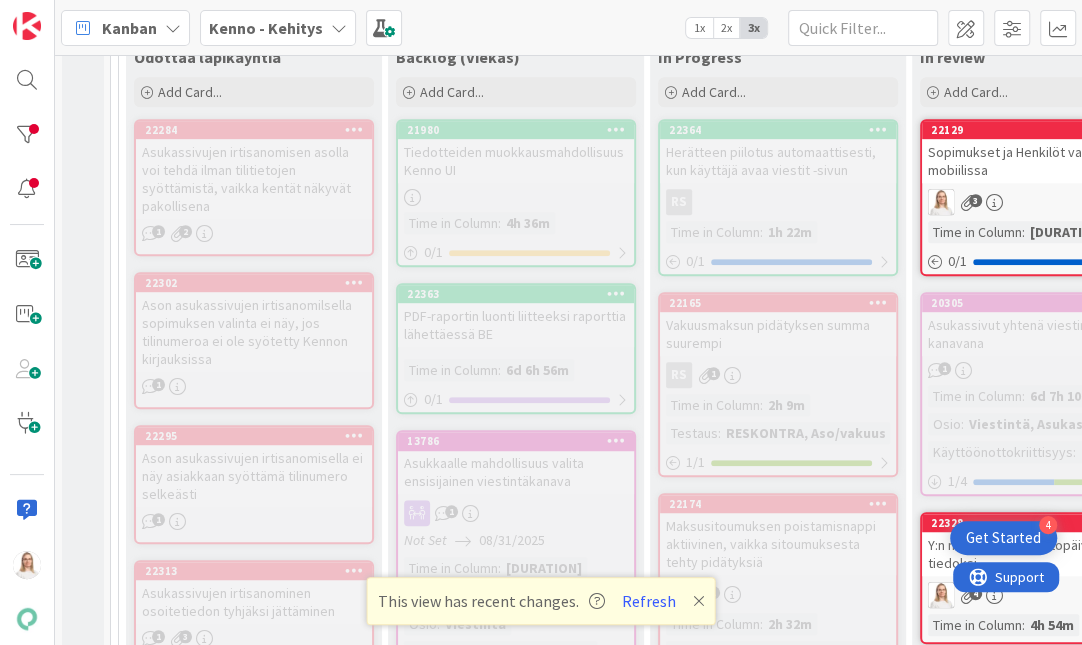 scroll, scrollTop: 0, scrollLeft: 0, axis: both 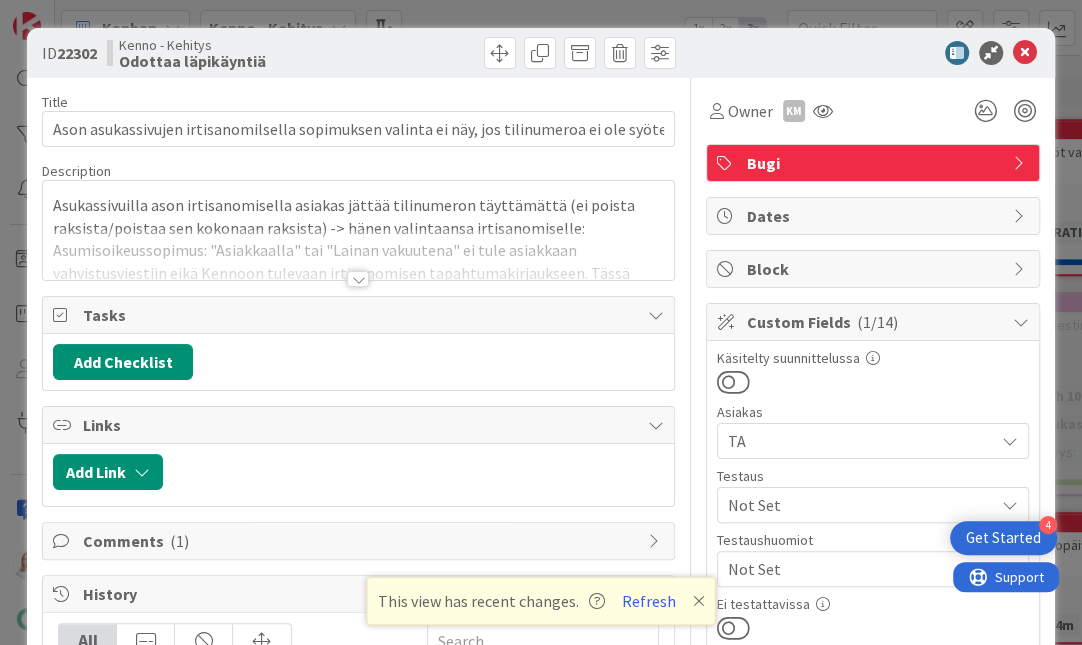 click at bounding box center [358, 279] 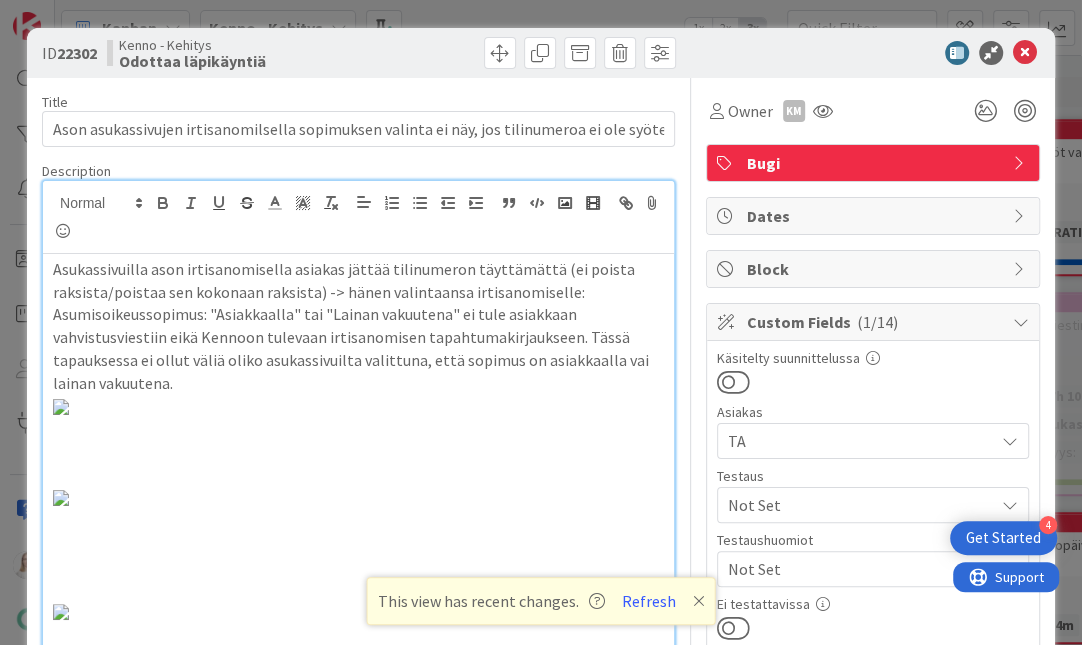 scroll, scrollTop: 0, scrollLeft: 0, axis: both 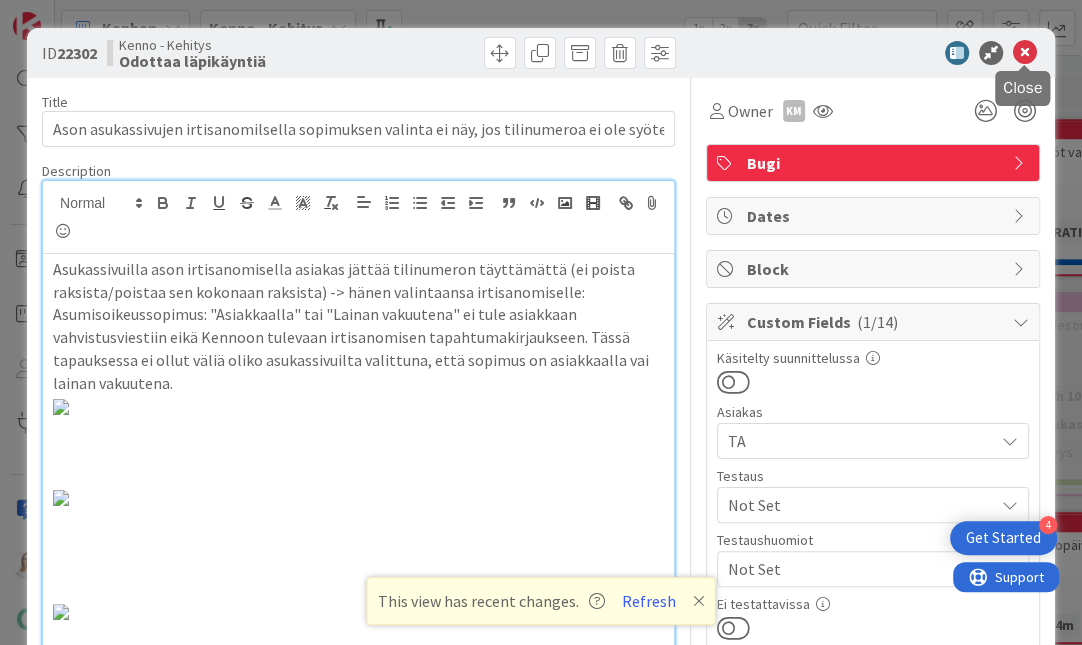 click at bounding box center [1025, 53] 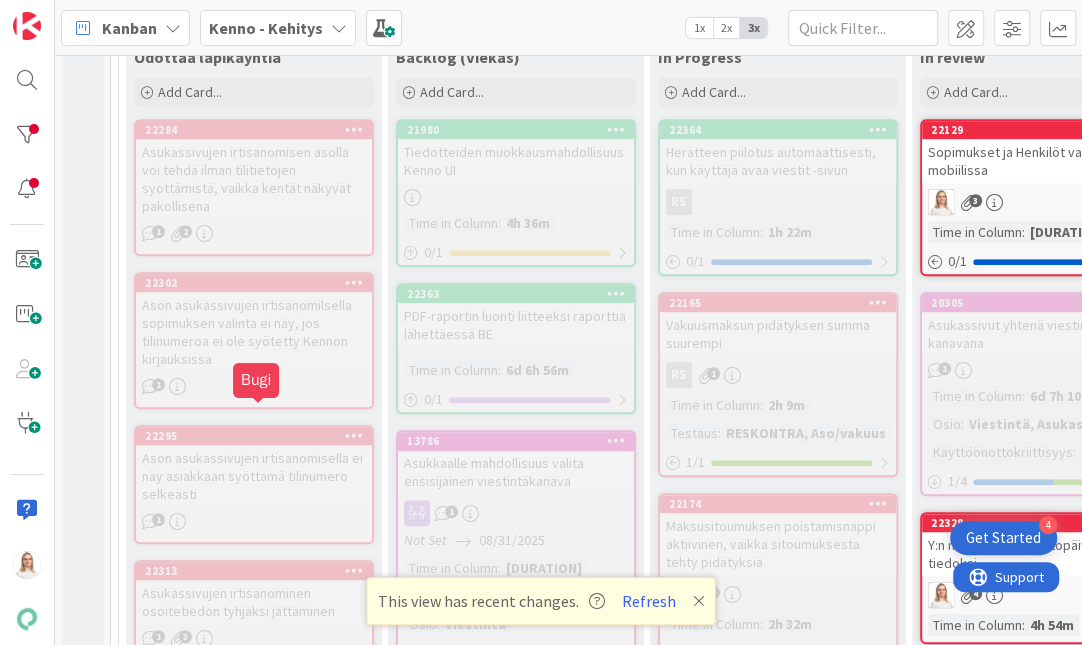 scroll, scrollTop: 0, scrollLeft: 0, axis: both 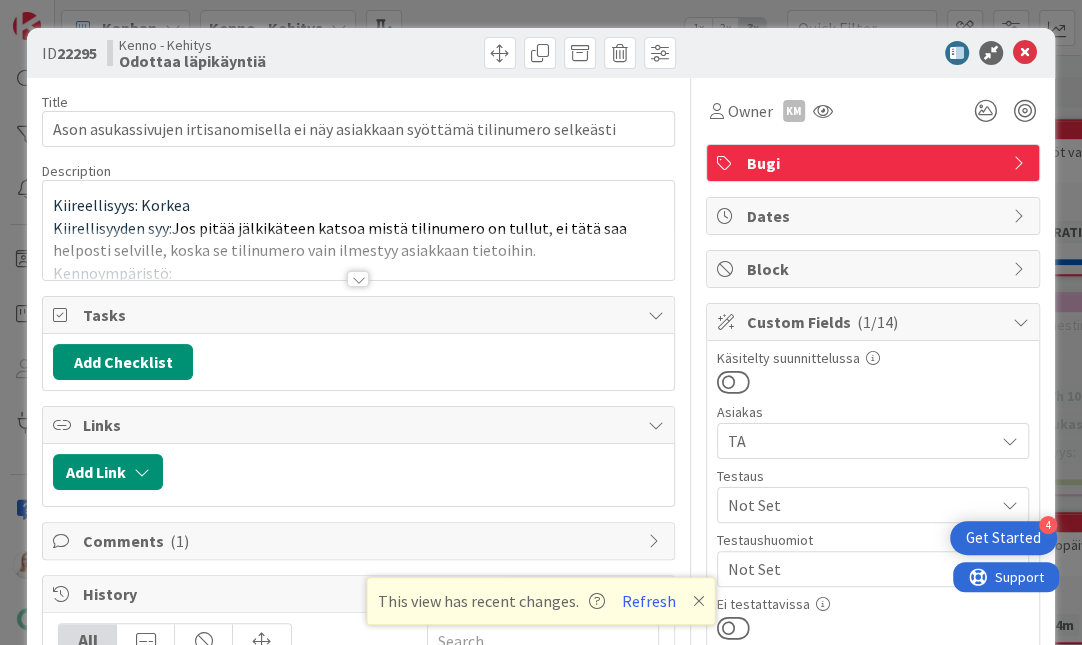 click at bounding box center (358, 279) 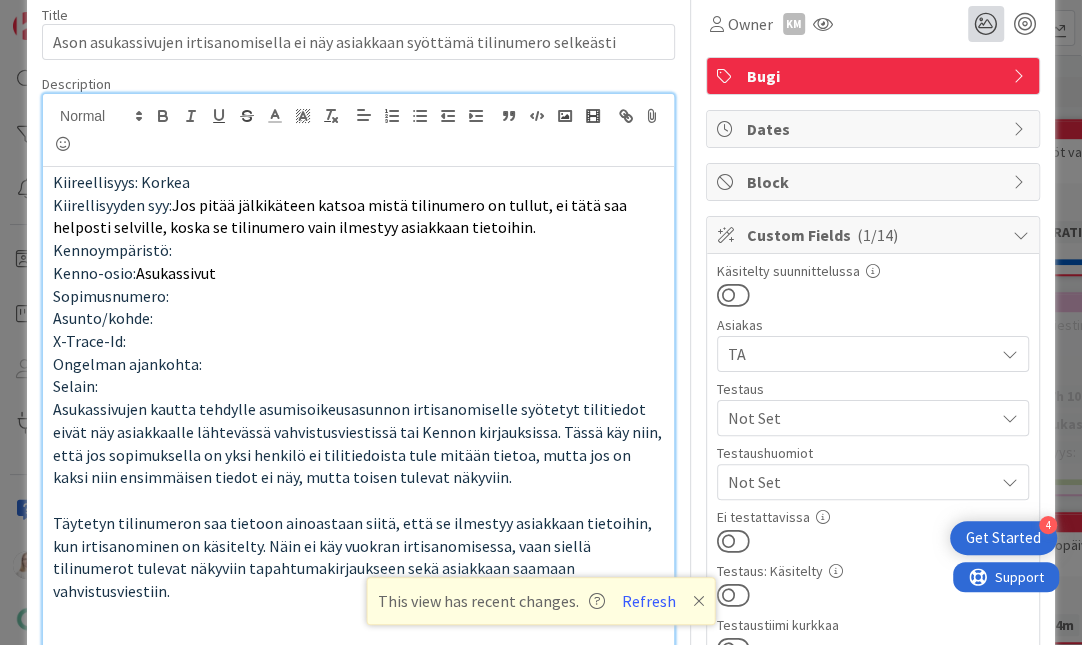 scroll, scrollTop: 35, scrollLeft: 0, axis: vertical 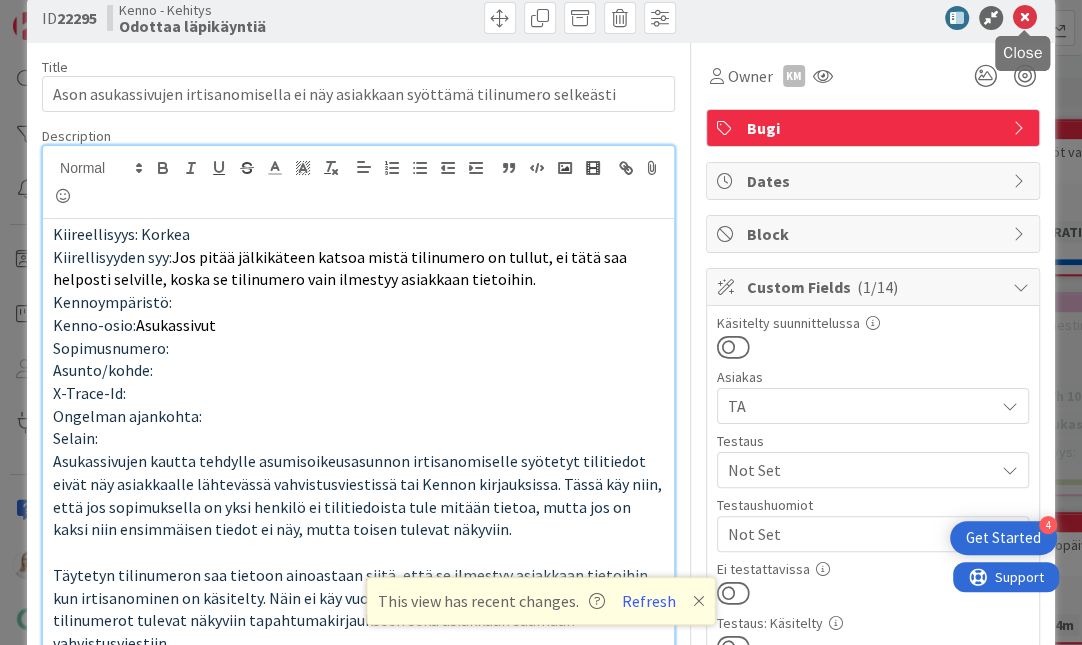 click at bounding box center (1025, 18) 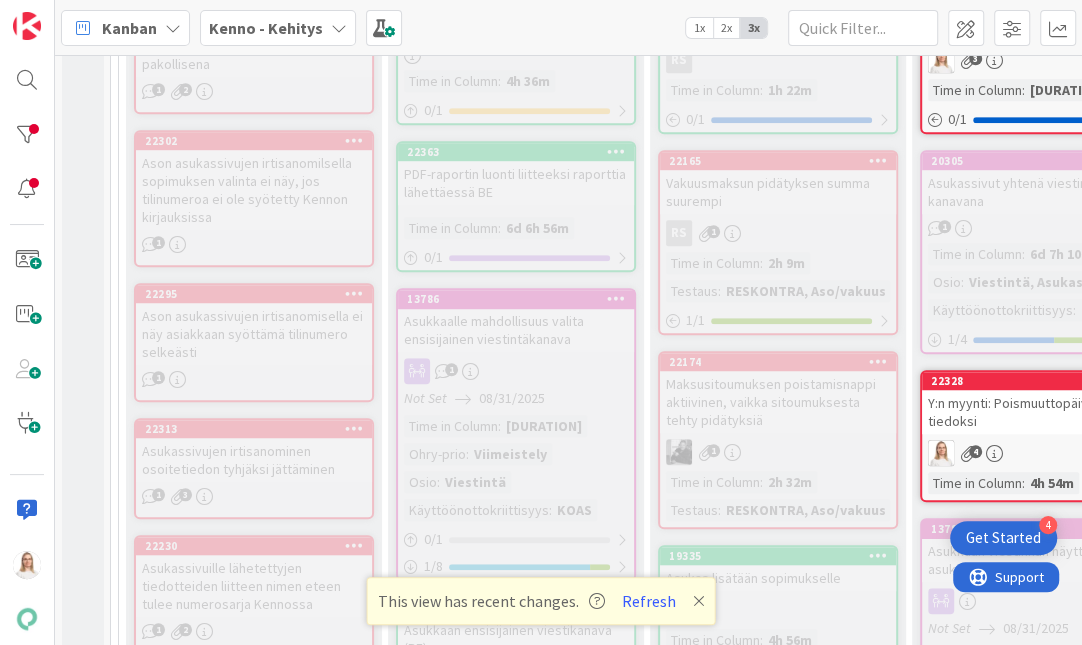 scroll, scrollTop: 793, scrollLeft: 0, axis: vertical 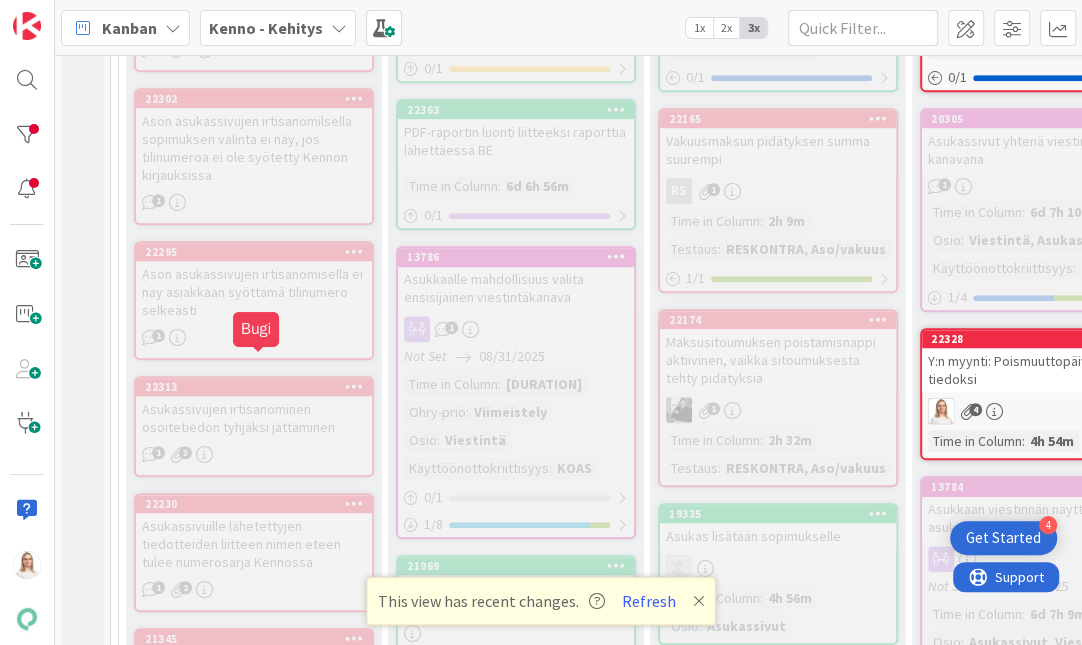 click on "22313" at bounding box center [258, 387] 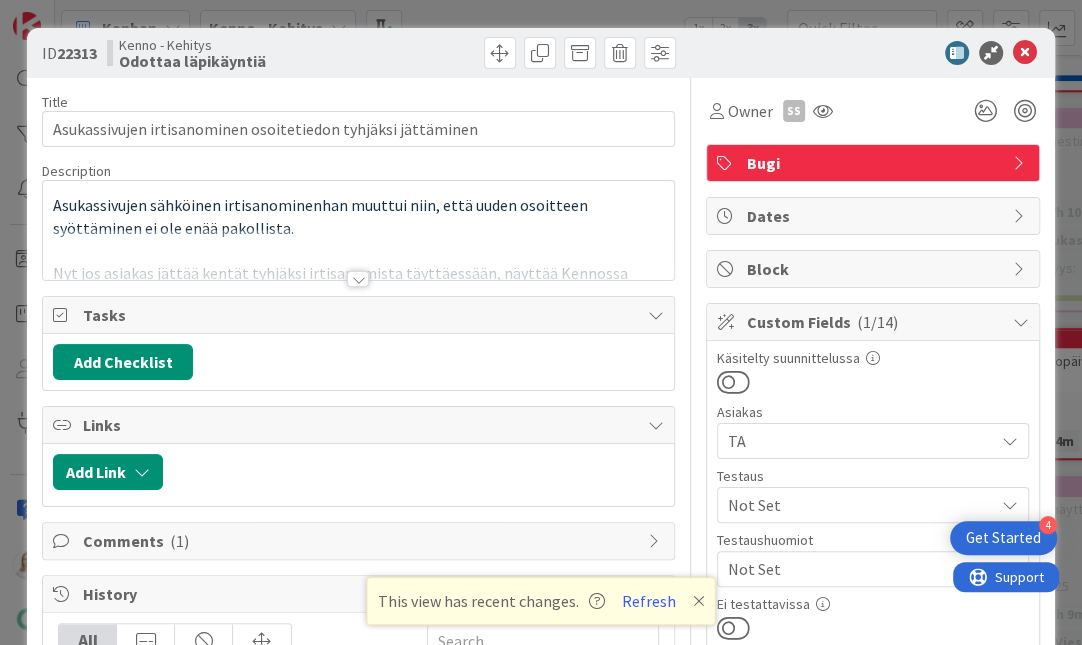 scroll, scrollTop: 0, scrollLeft: 0, axis: both 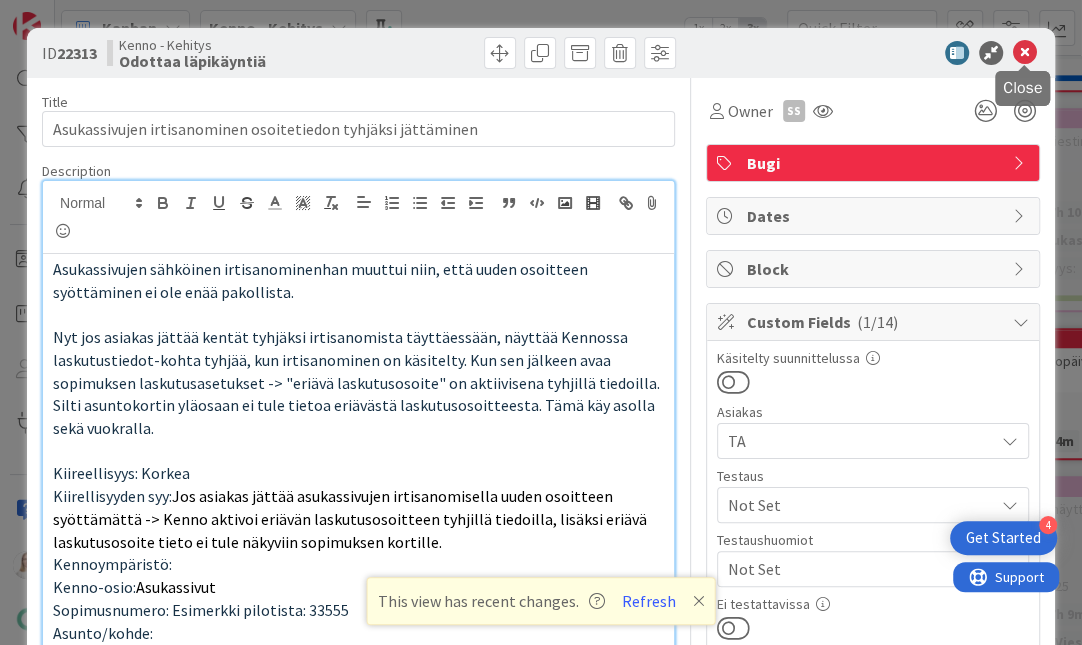 click at bounding box center (1025, 53) 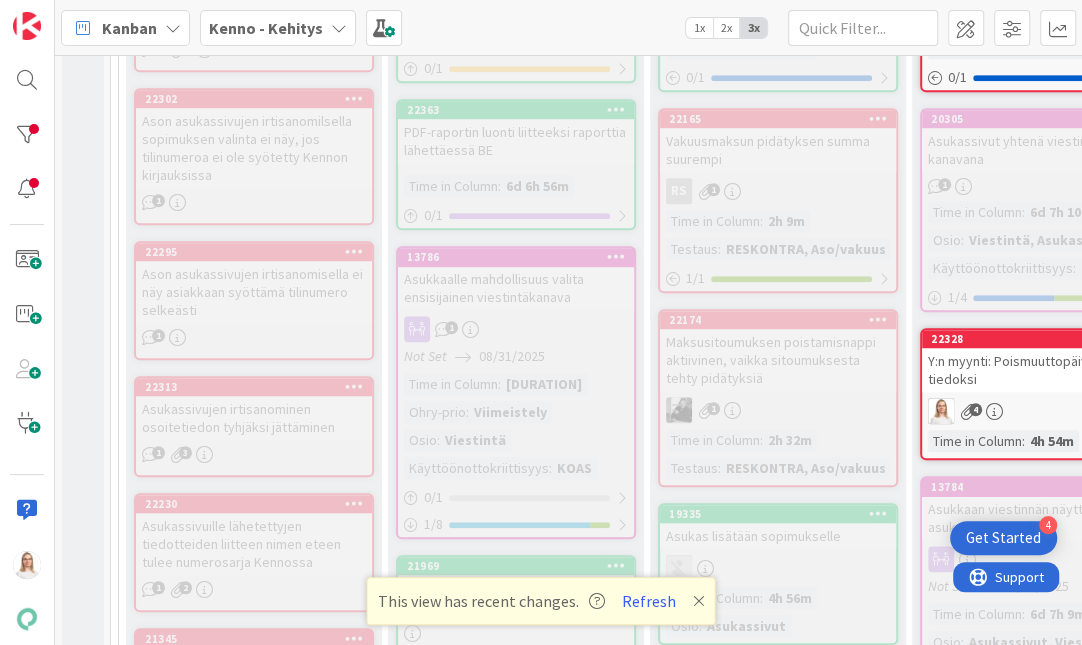scroll, scrollTop: 0, scrollLeft: 0, axis: both 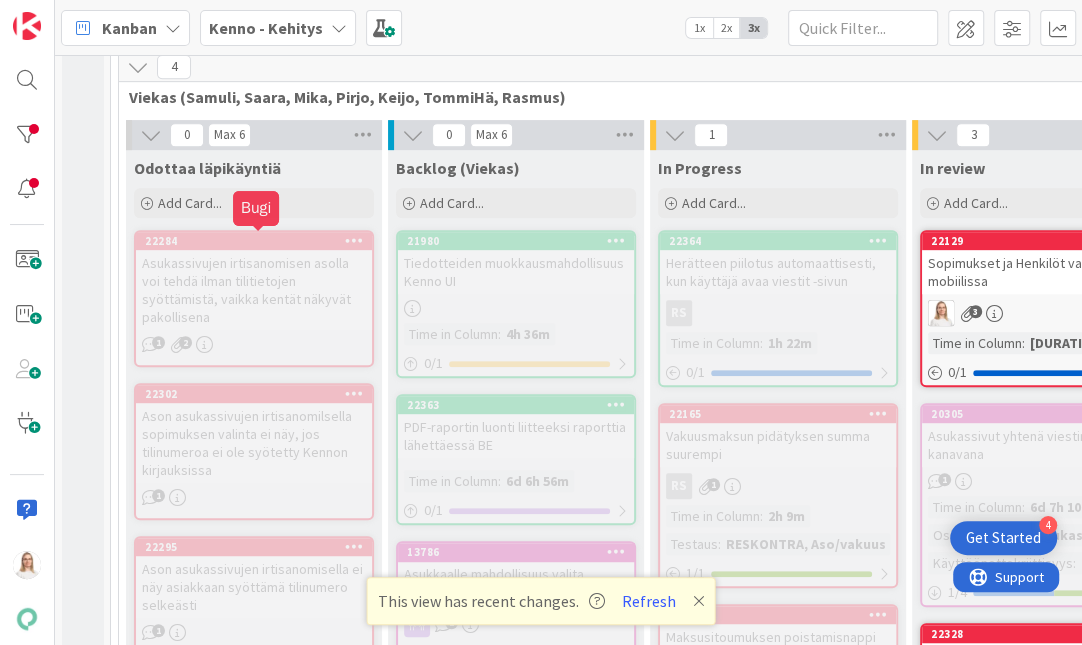 click on "22284" at bounding box center [258, 241] 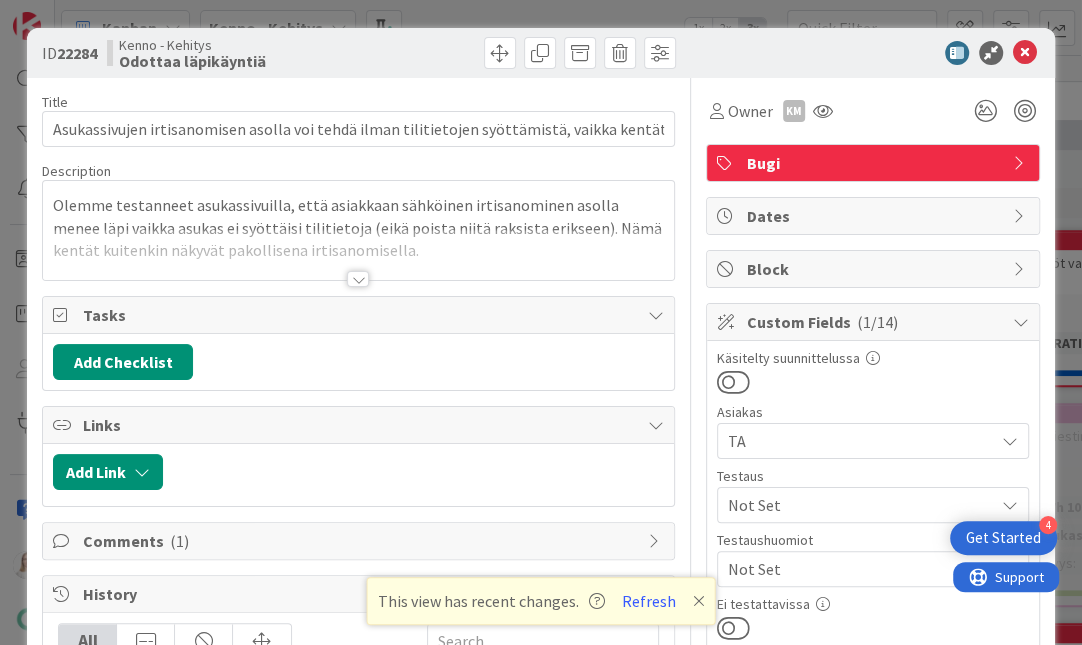 scroll, scrollTop: 0, scrollLeft: 0, axis: both 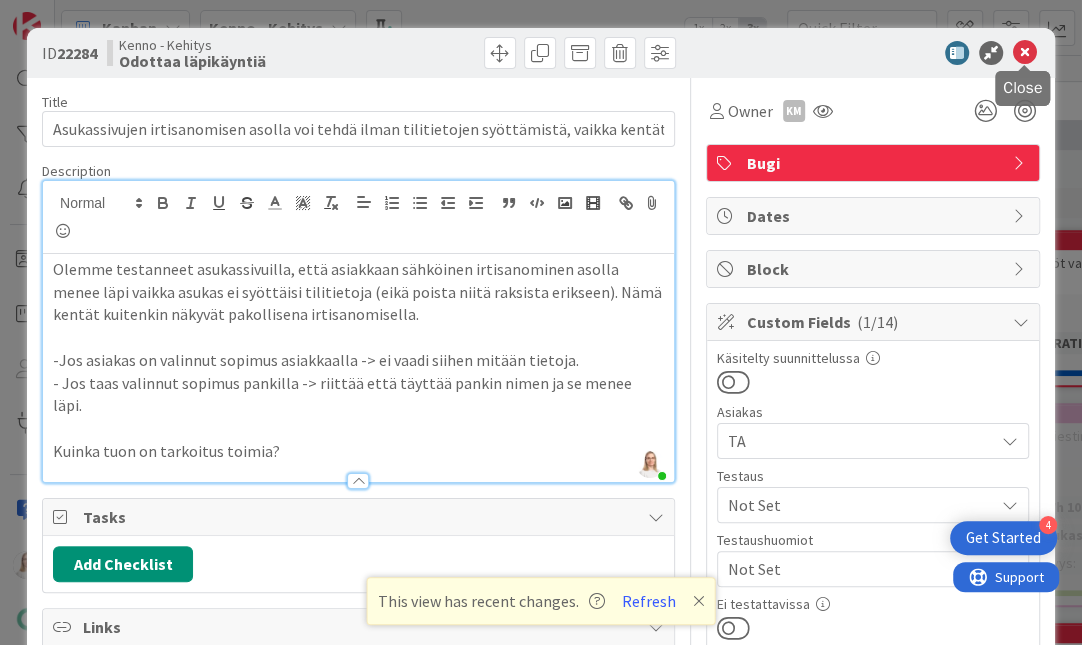click at bounding box center (1025, 53) 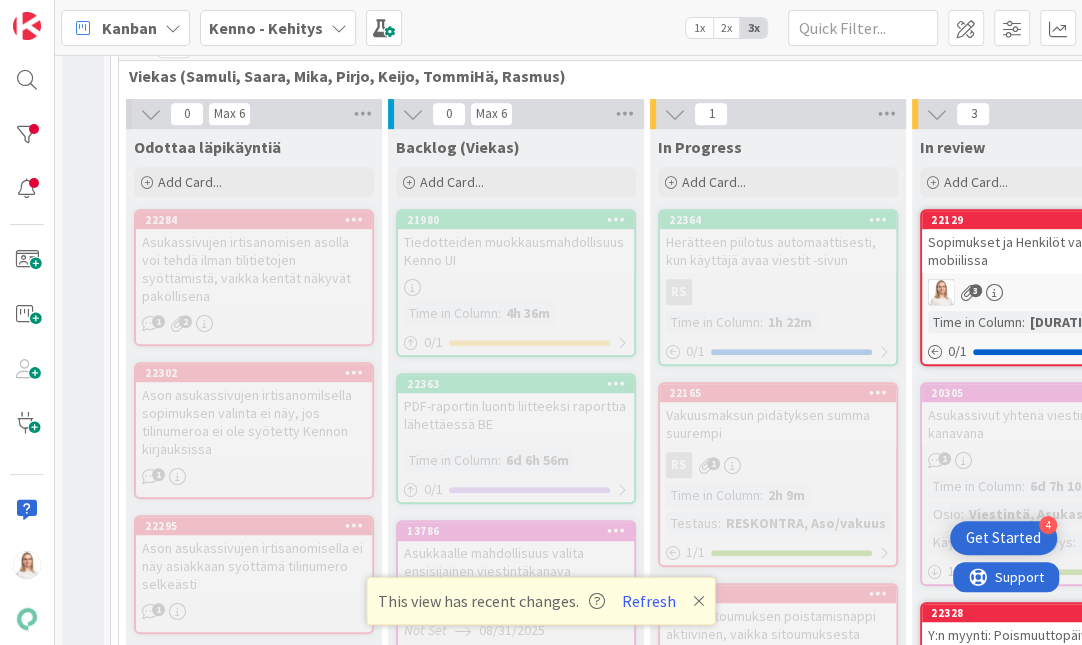 scroll, scrollTop: 529, scrollLeft: 0, axis: vertical 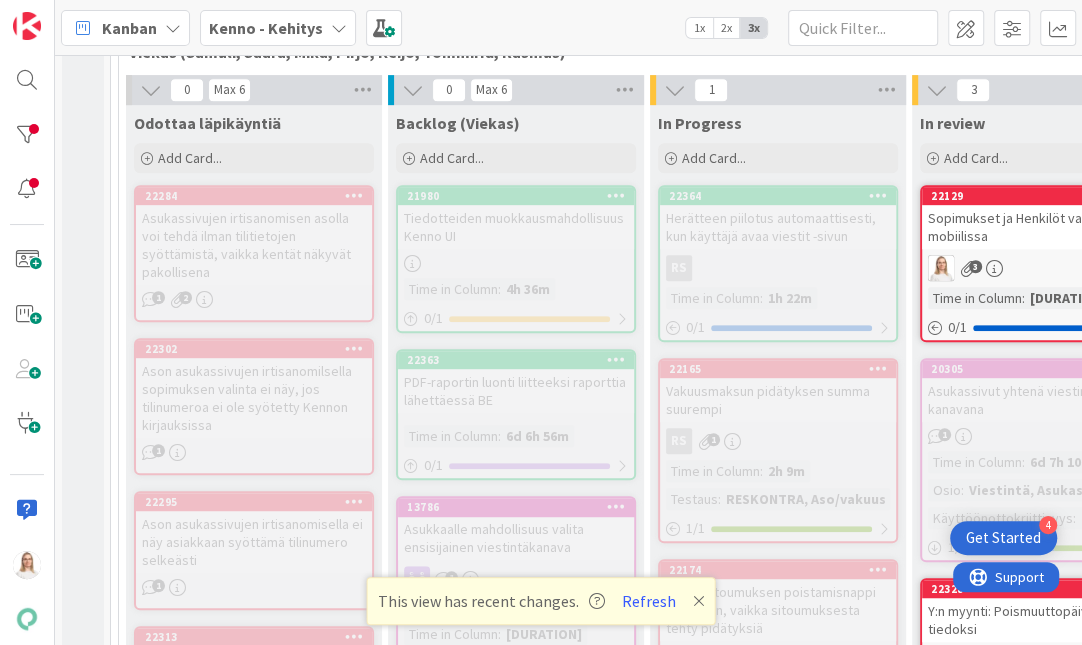 click on "22302" at bounding box center [254, 349] 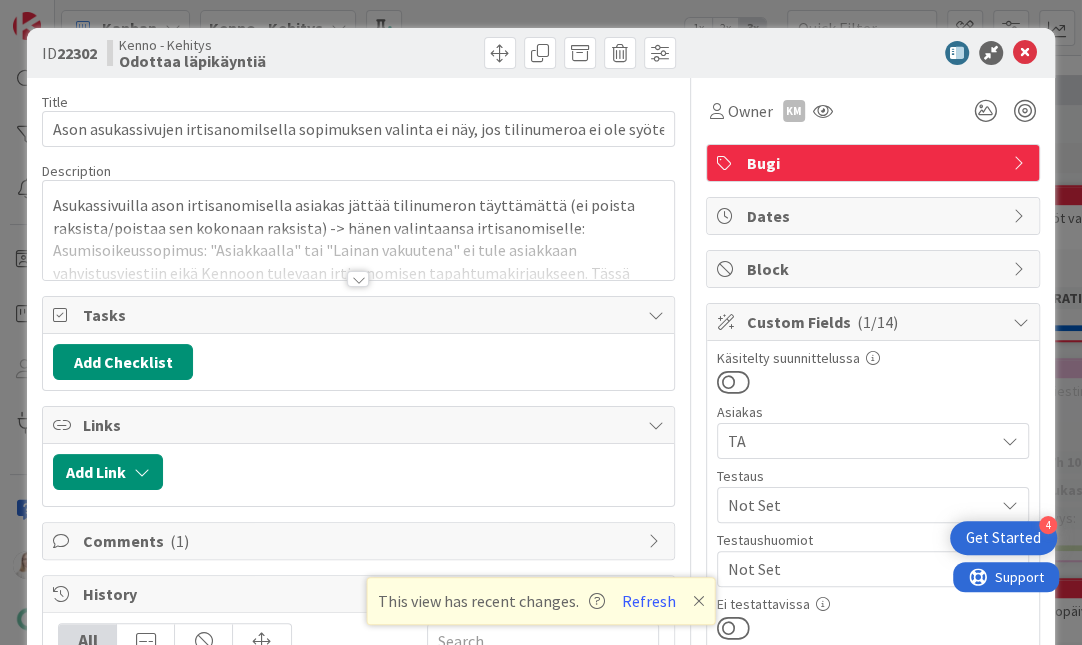 click at bounding box center (358, 279) 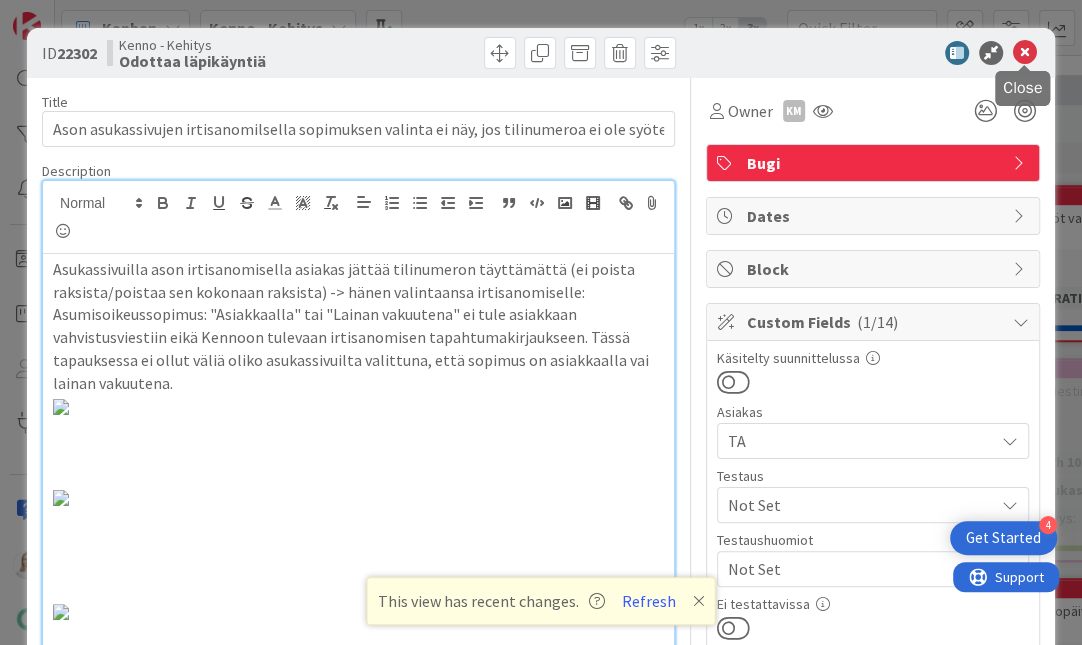 scroll, scrollTop: 0, scrollLeft: 0, axis: both 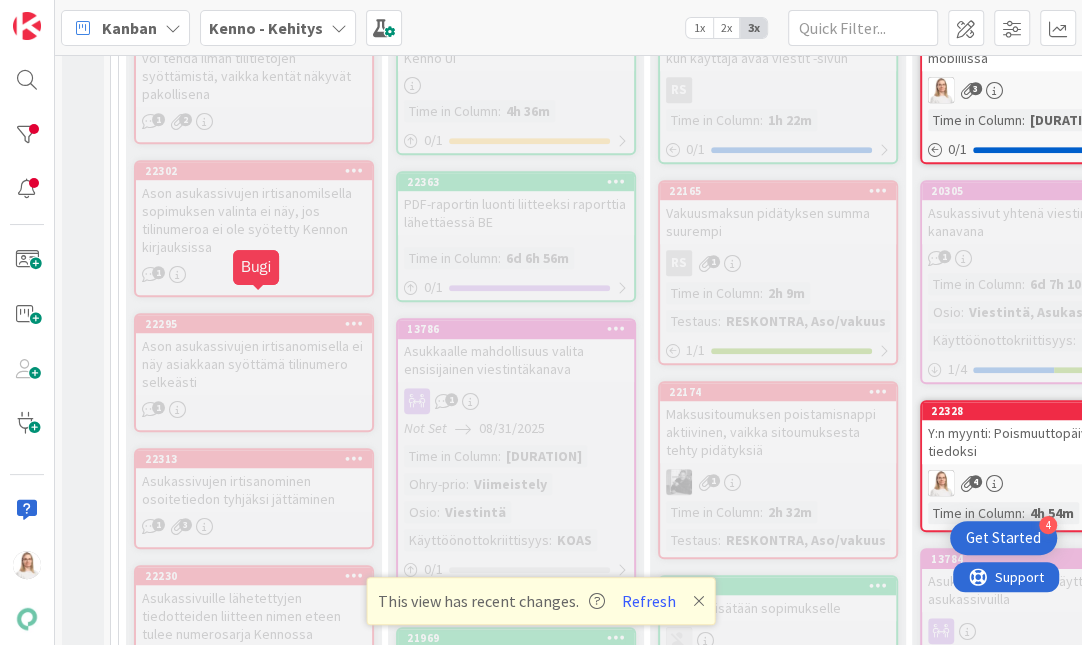 click on "22295" at bounding box center [258, 324] 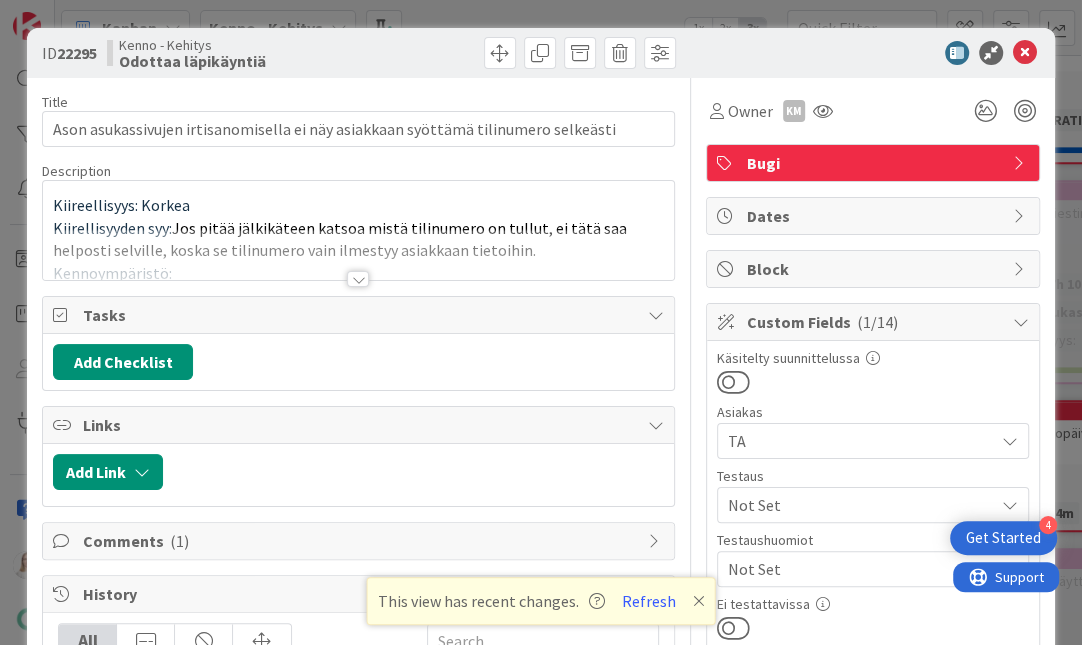 click at bounding box center (358, 279) 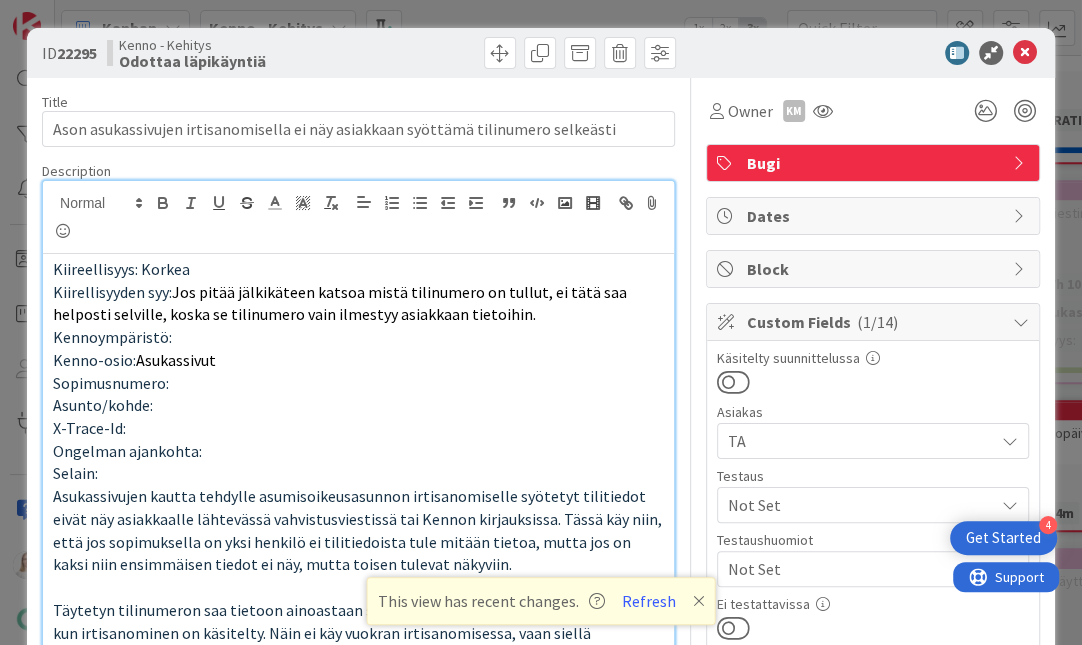 scroll, scrollTop: 0, scrollLeft: 0, axis: both 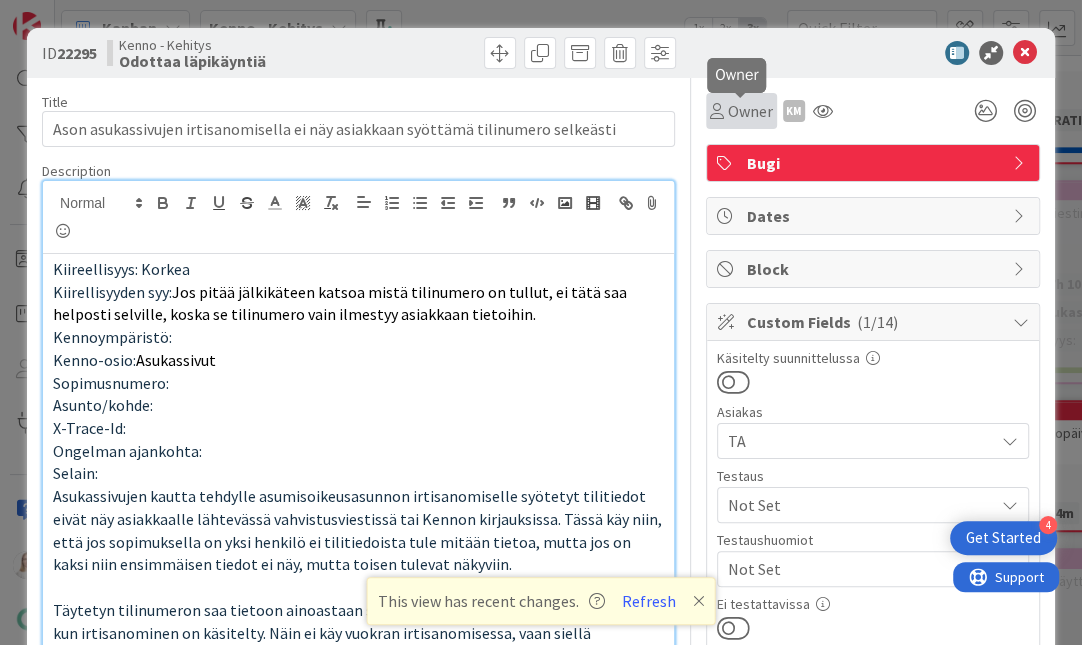 click on "Owner" at bounding box center [750, 111] 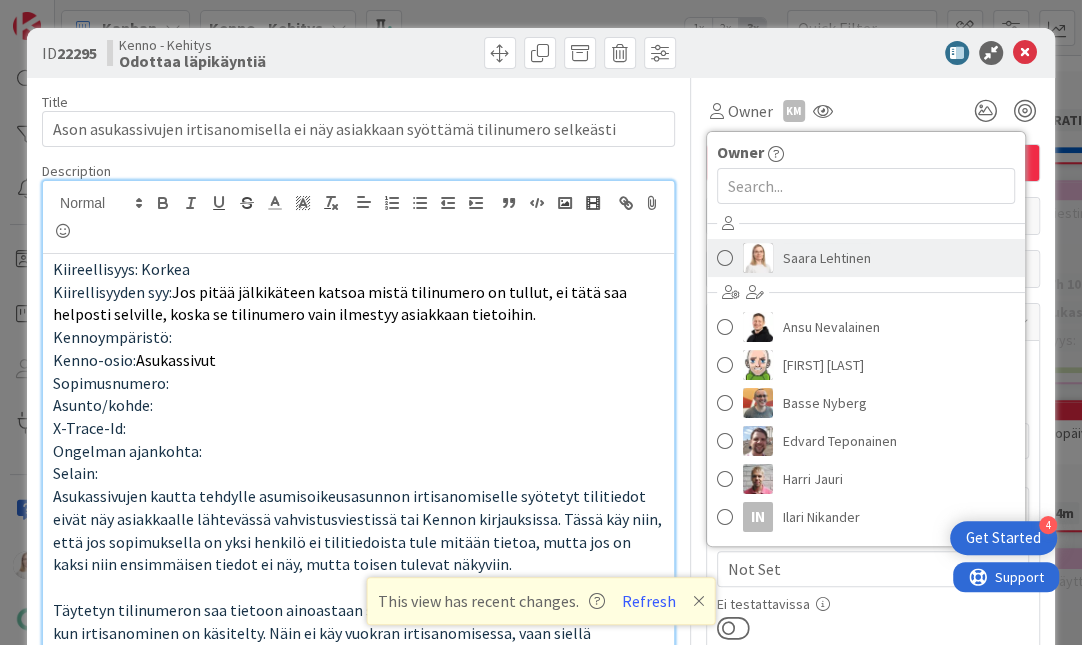 click on "Saara Lehtinen" at bounding box center [827, 258] 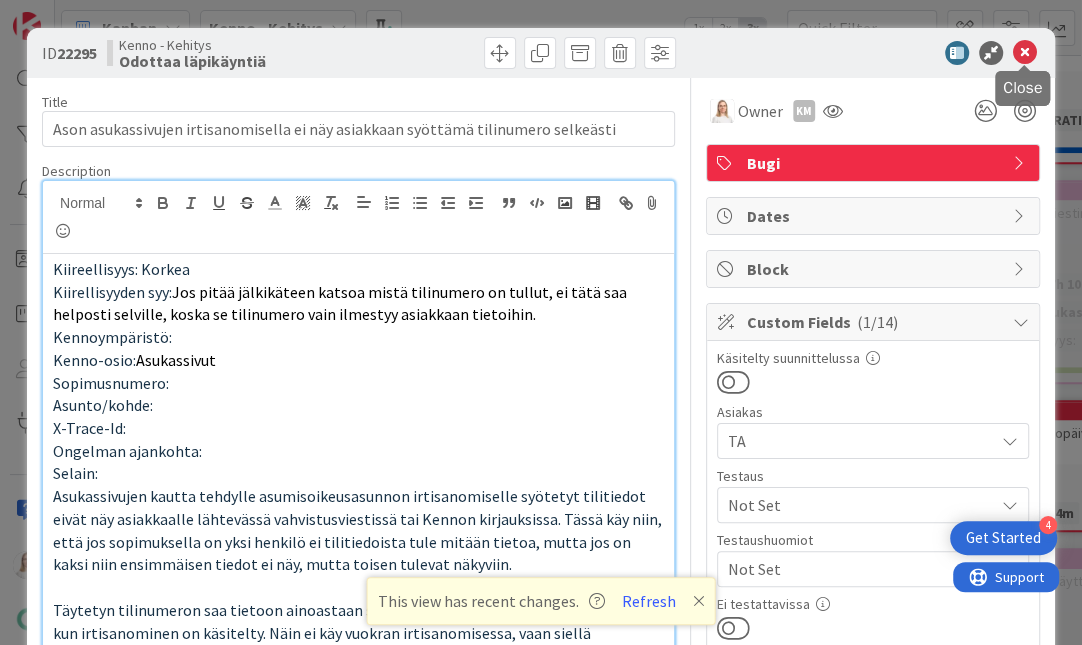 click at bounding box center (1025, 53) 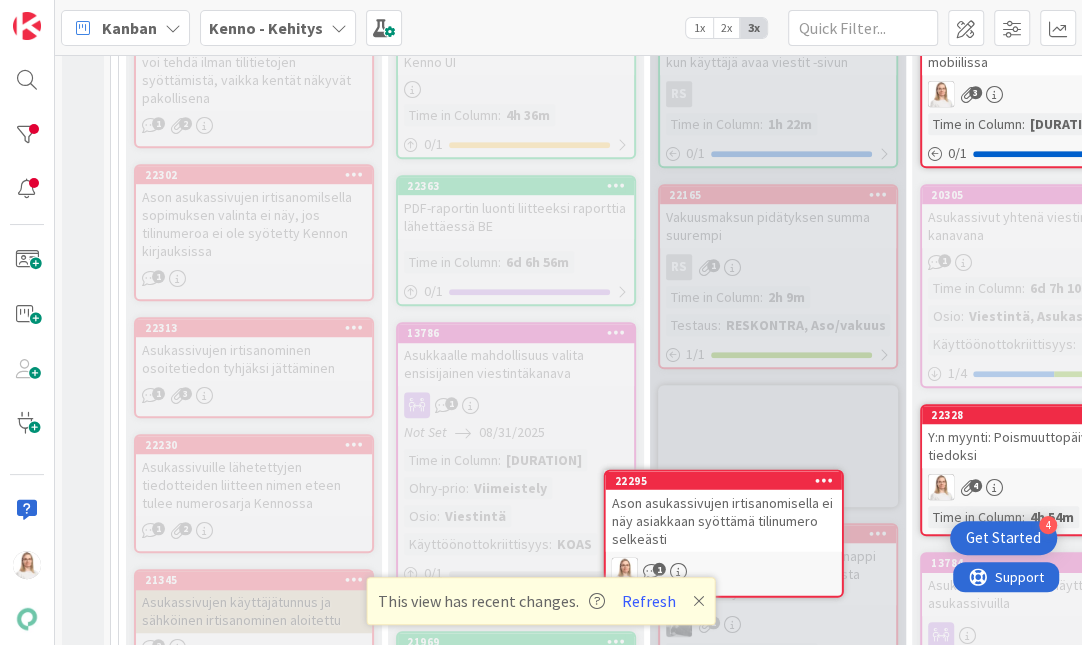 scroll, scrollTop: 777, scrollLeft: 0, axis: vertical 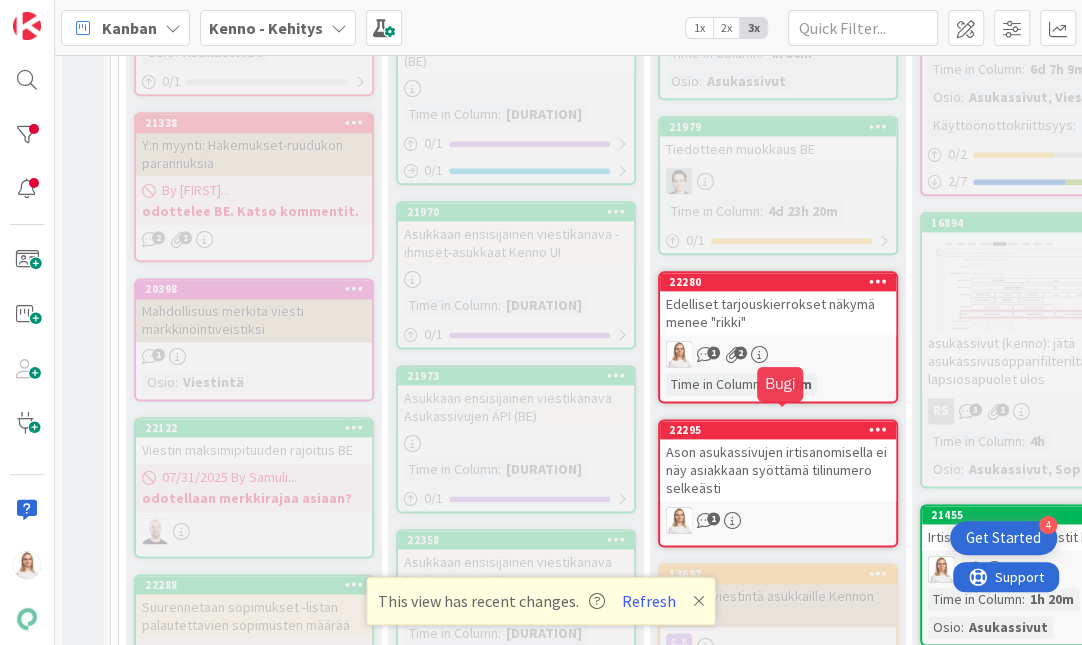 click on "22295" at bounding box center (782, 430) 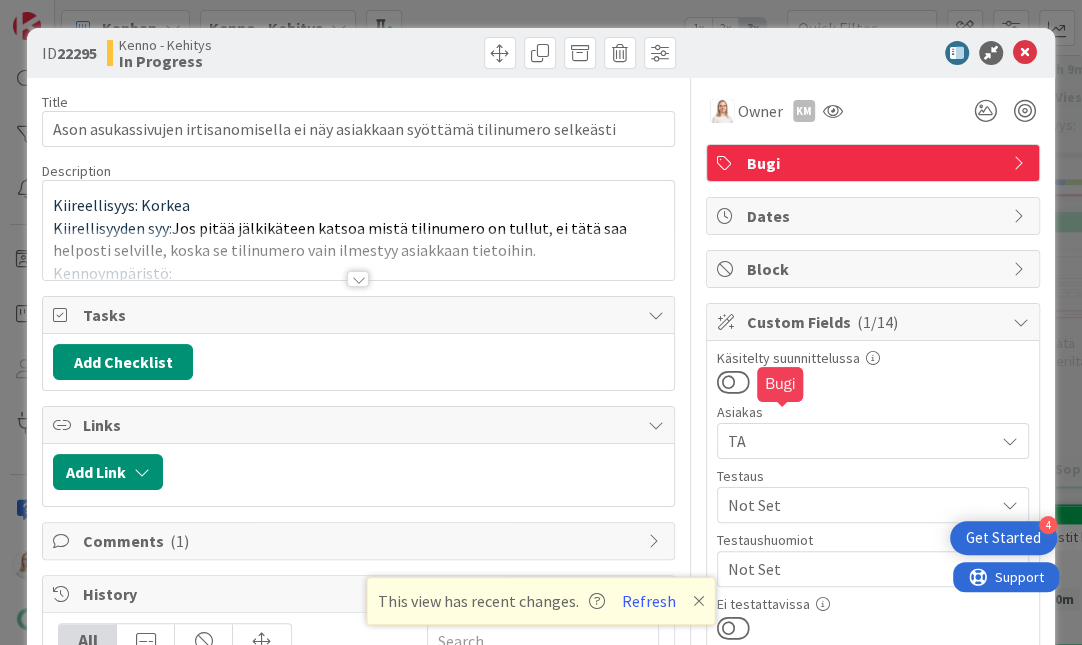 scroll, scrollTop: 0, scrollLeft: 0, axis: both 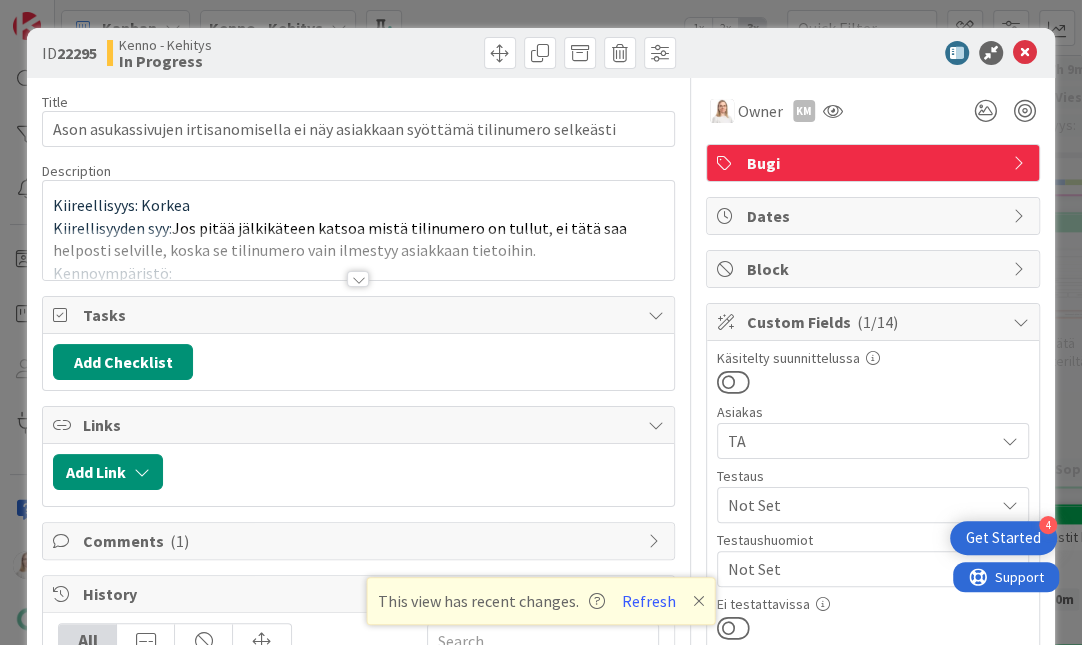 drag, startPoint x: 60, startPoint y: 51, endPoint x: 110, endPoint y: 51, distance: 50 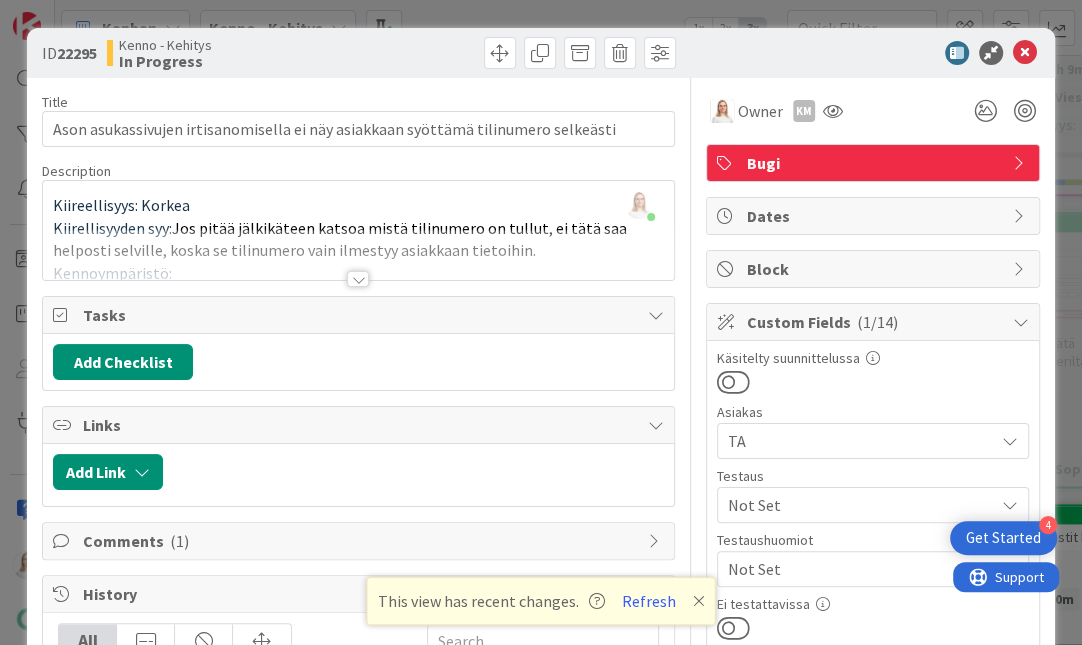 click at bounding box center [358, 279] 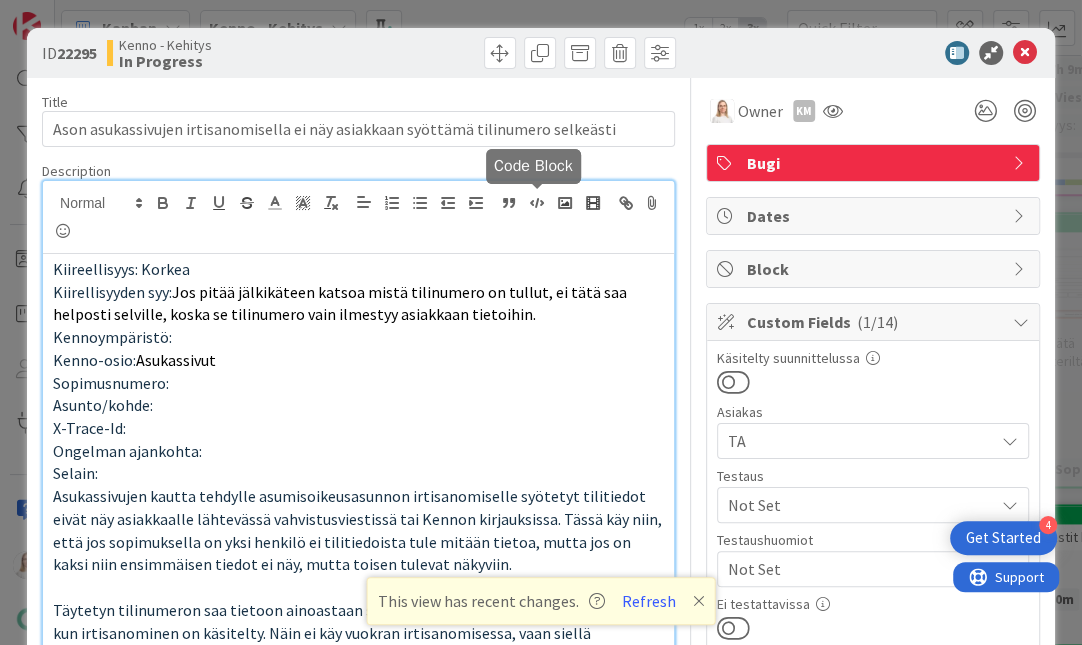 scroll, scrollTop: 0, scrollLeft: 0, axis: both 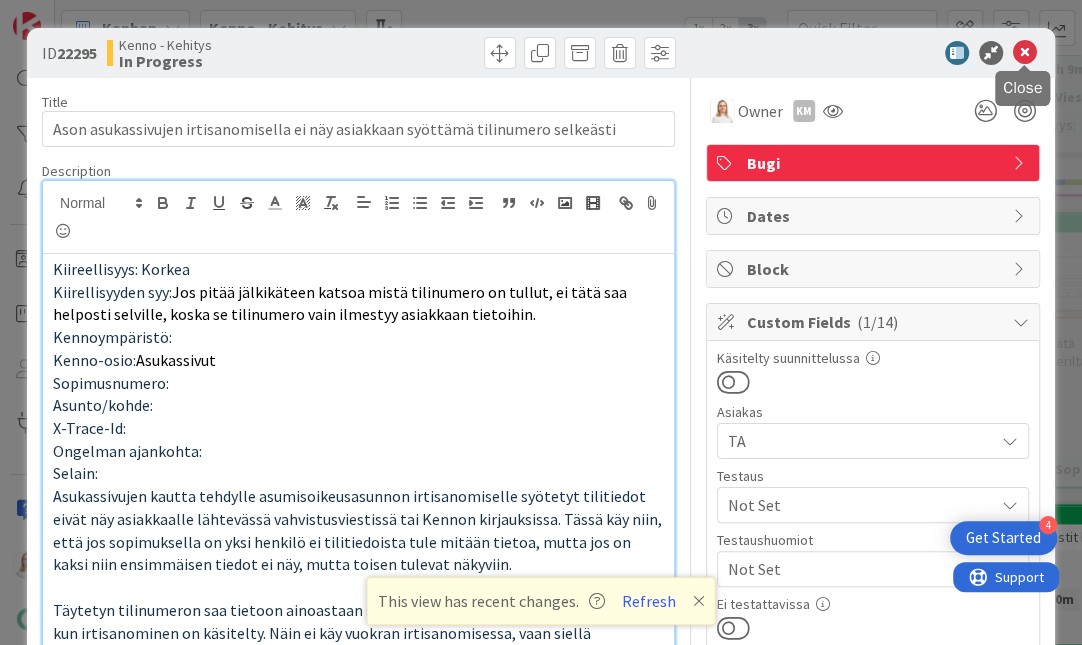 click at bounding box center (1025, 53) 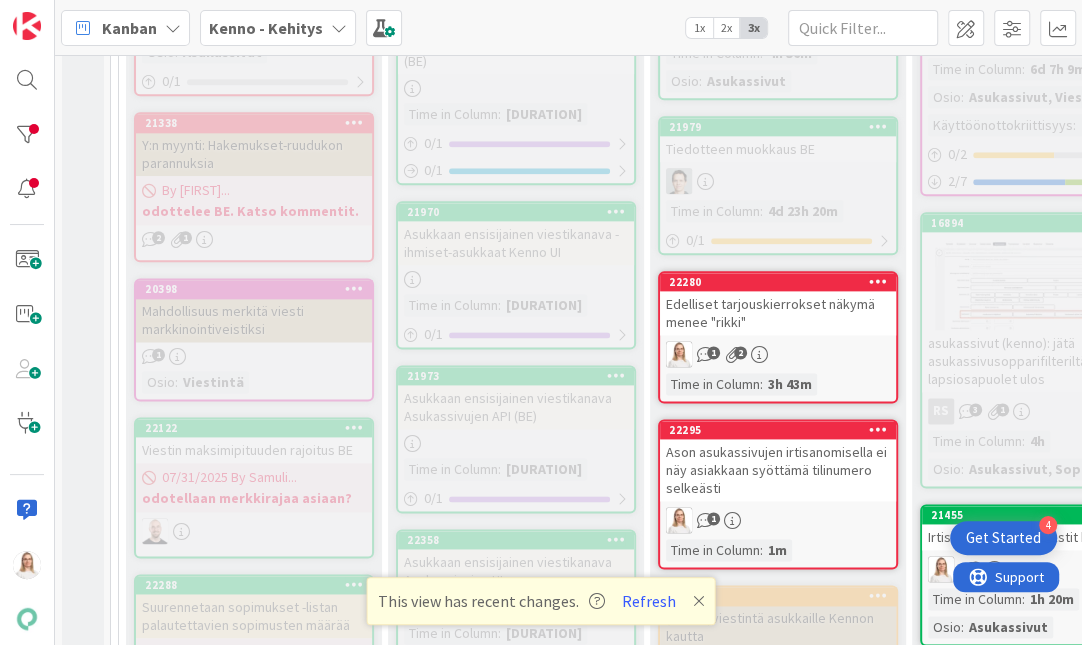 scroll, scrollTop: 0, scrollLeft: 0, axis: both 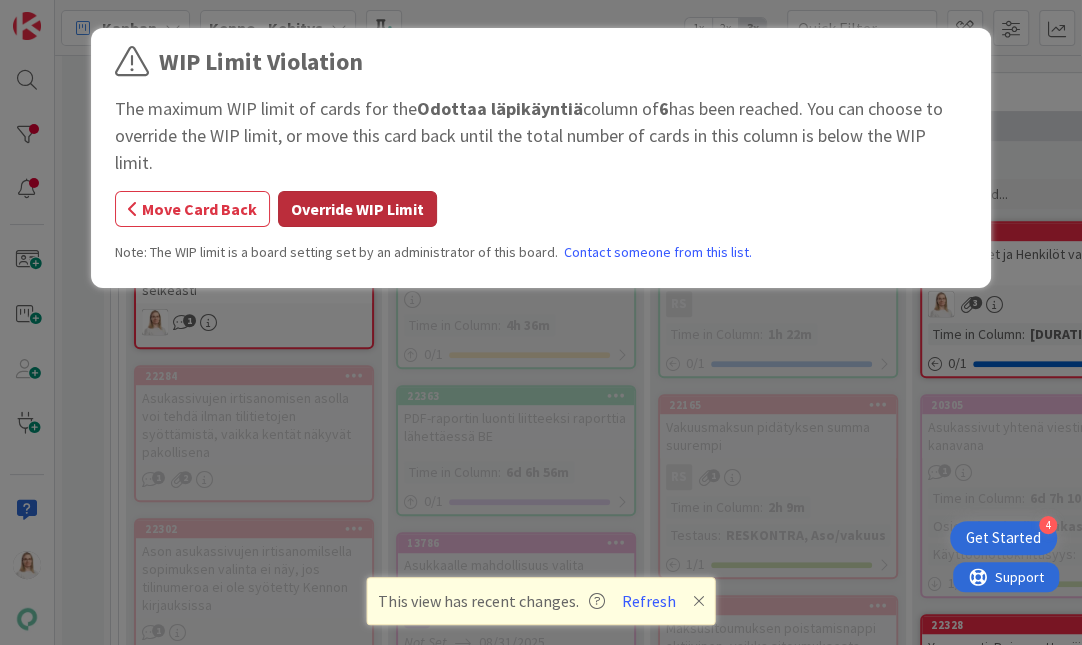 click on "Override WIP Limit" at bounding box center [357, 209] 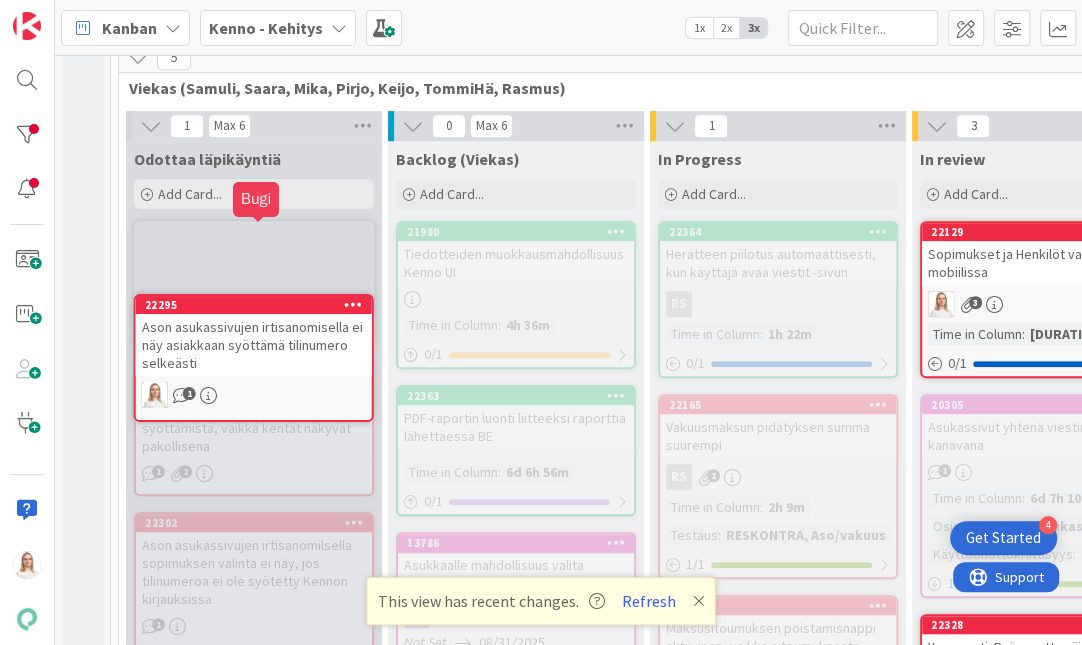 scroll, scrollTop: 467, scrollLeft: 0, axis: vertical 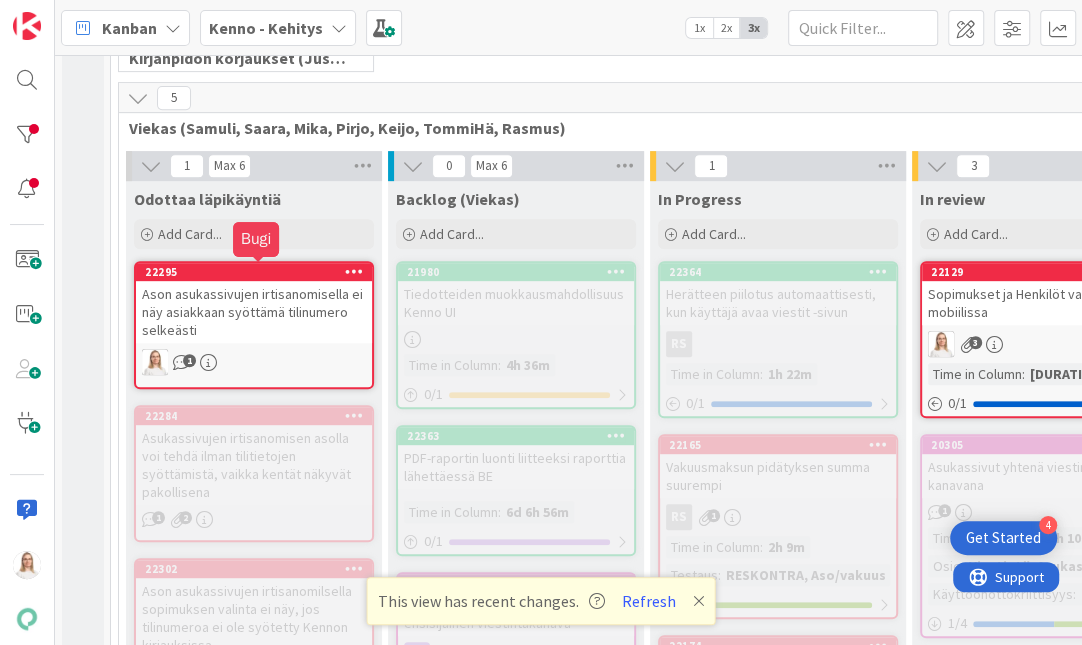 click on "22295" at bounding box center (258, 272) 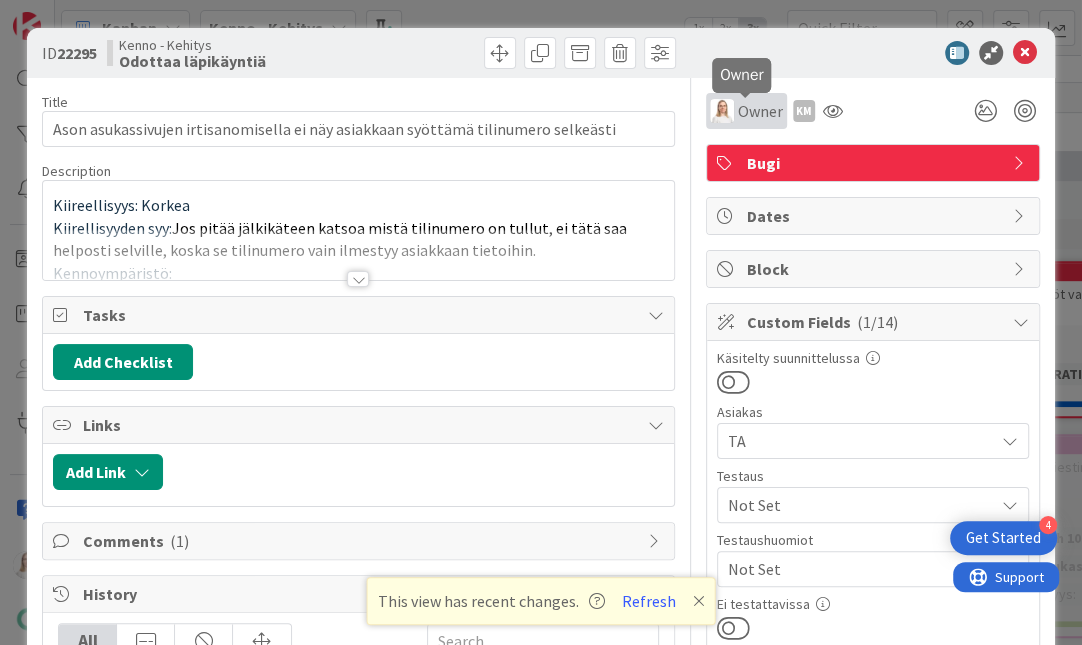 click on "Owner" at bounding box center (760, 111) 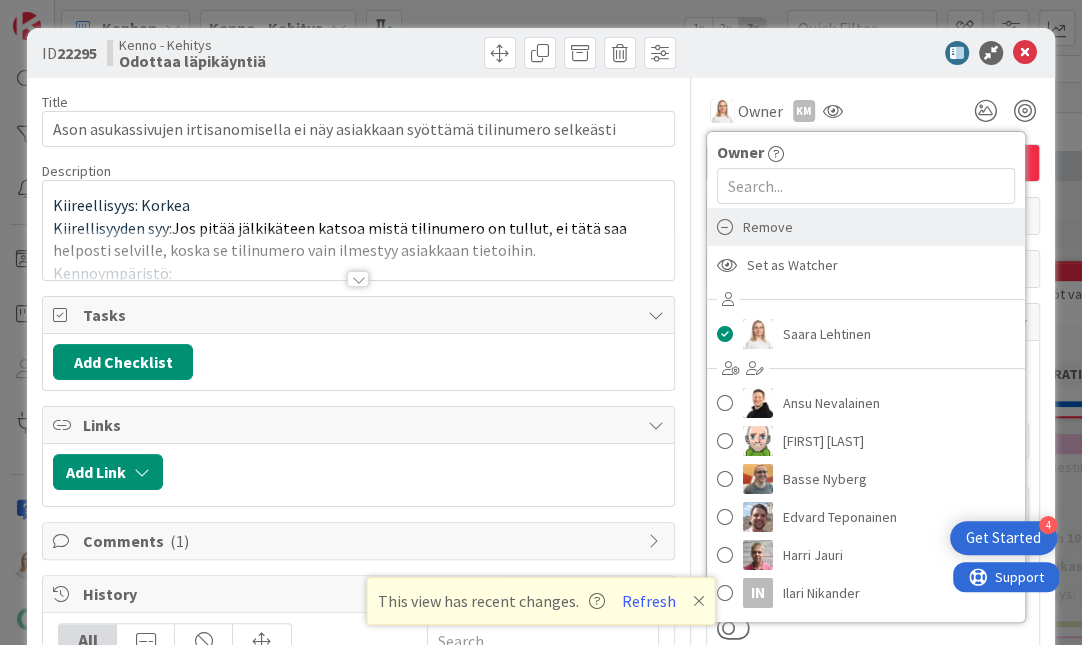 click on "Remove" at bounding box center (768, 227) 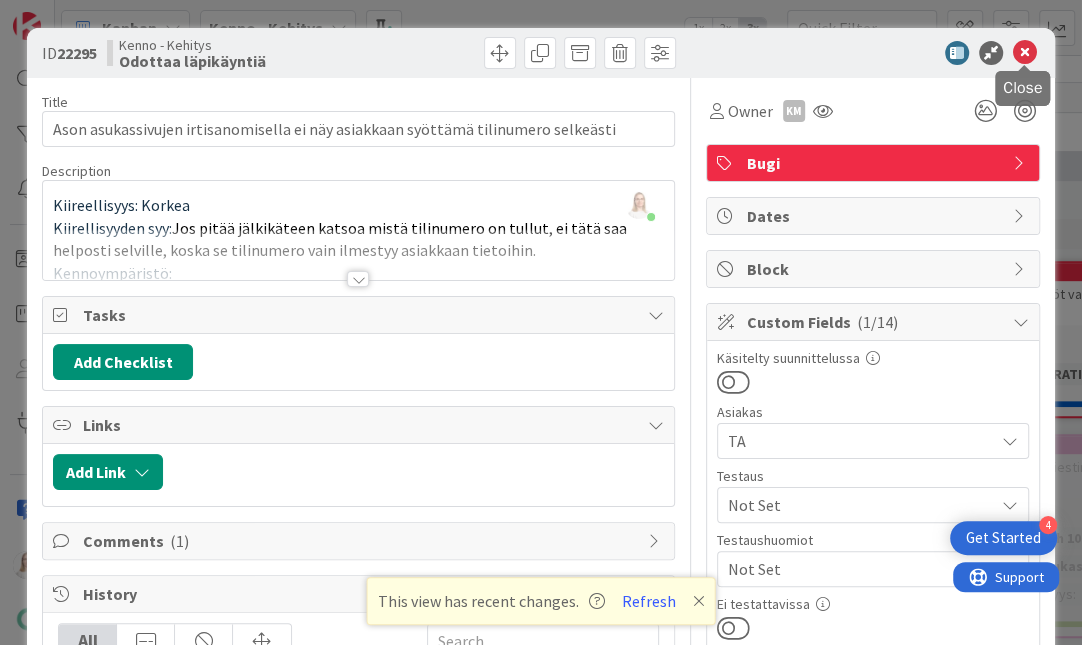 click at bounding box center (1025, 53) 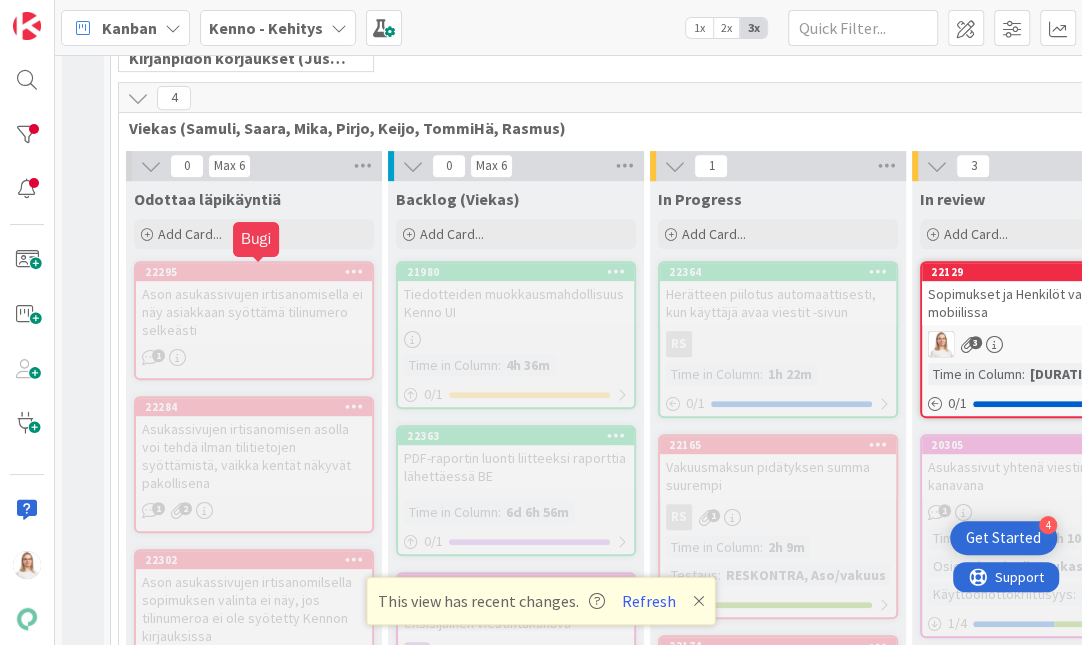 scroll, scrollTop: 0, scrollLeft: 0, axis: both 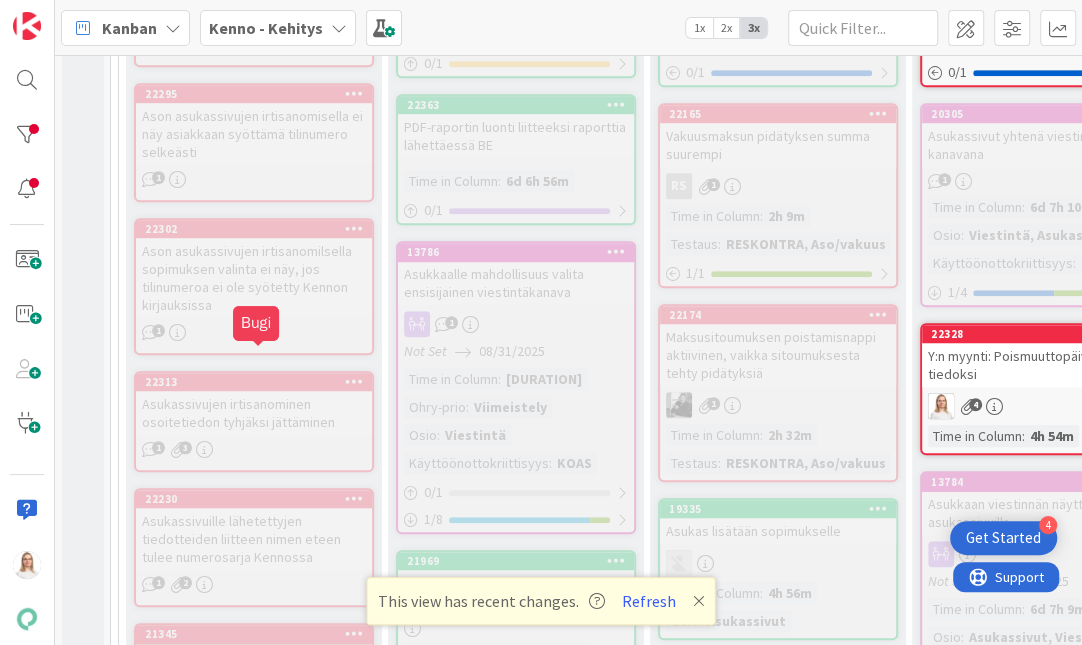 click on "22313" at bounding box center [258, 382] 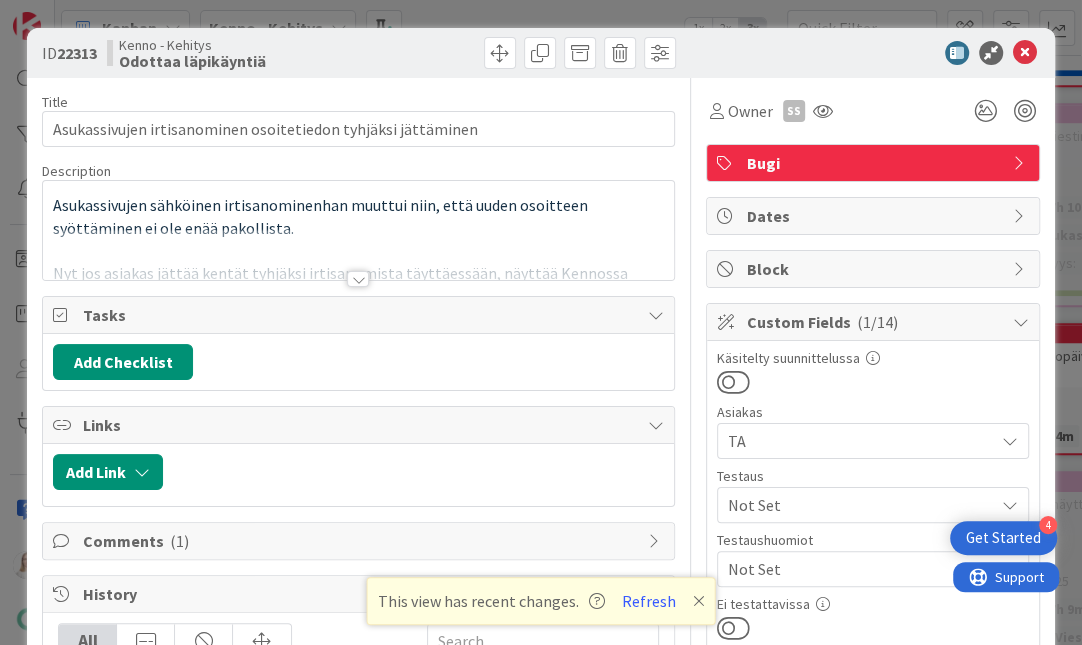 scroll, scrollTop: 0, scrollLeft: 0, axis: both 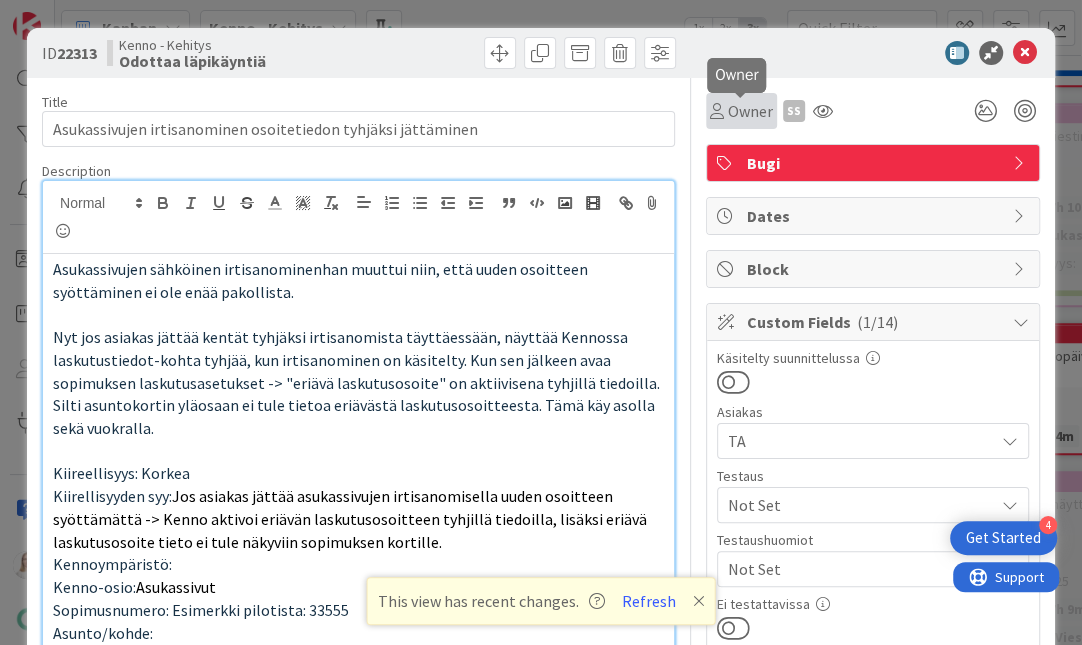 click on "Owner" at bounding box center [750, 111] 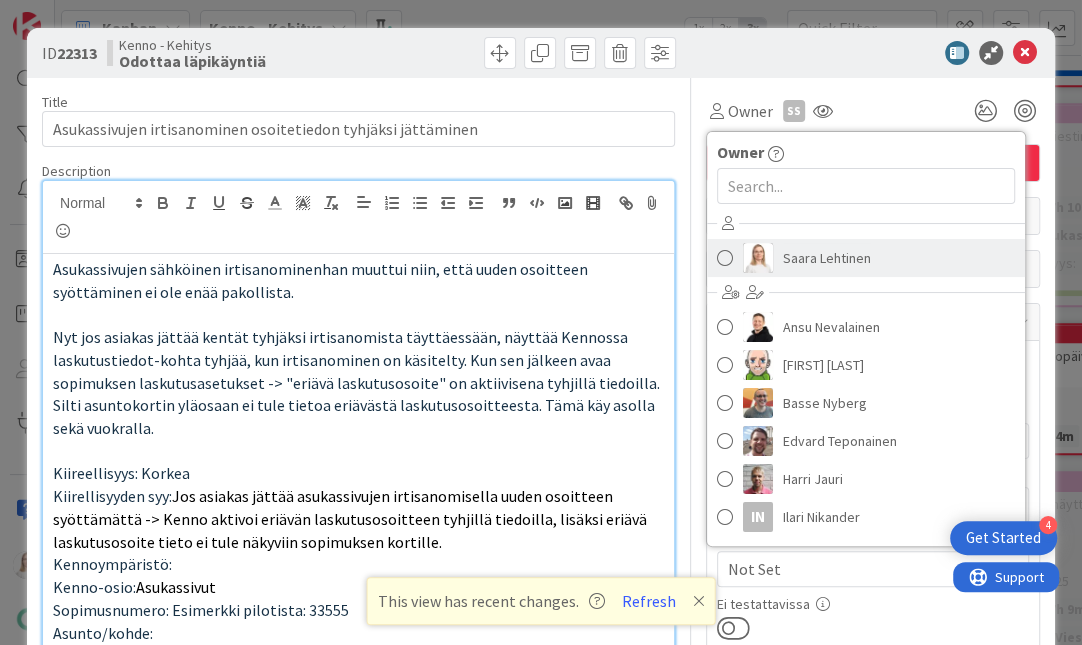 click on "Saara Lehtinen" at bounding box center [827, 258] 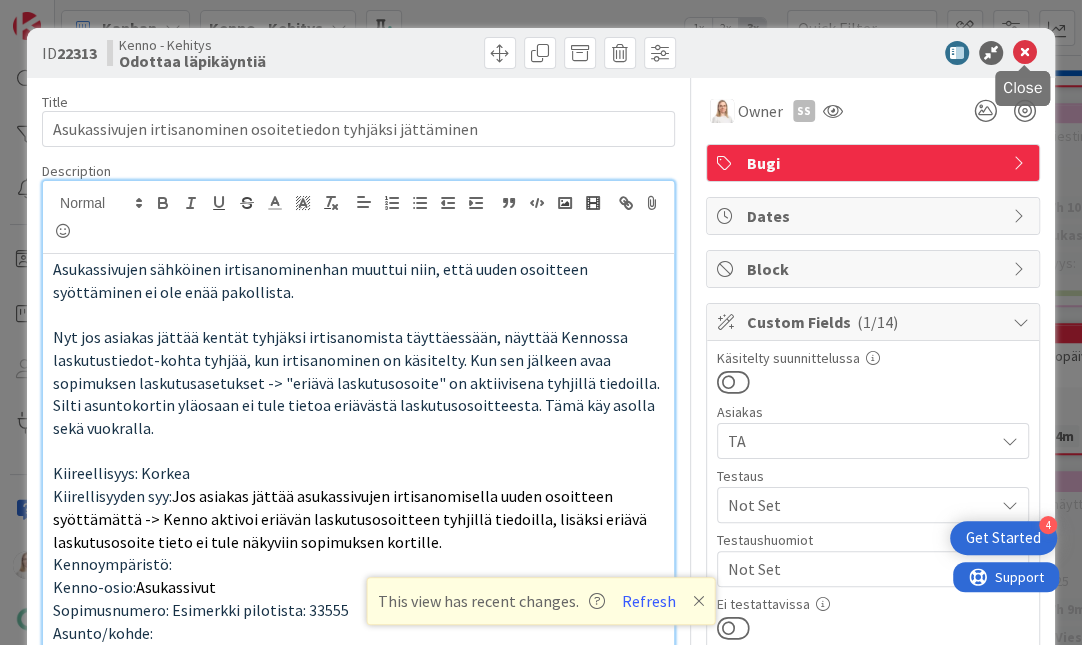 click at bounding box center [1025, 53] 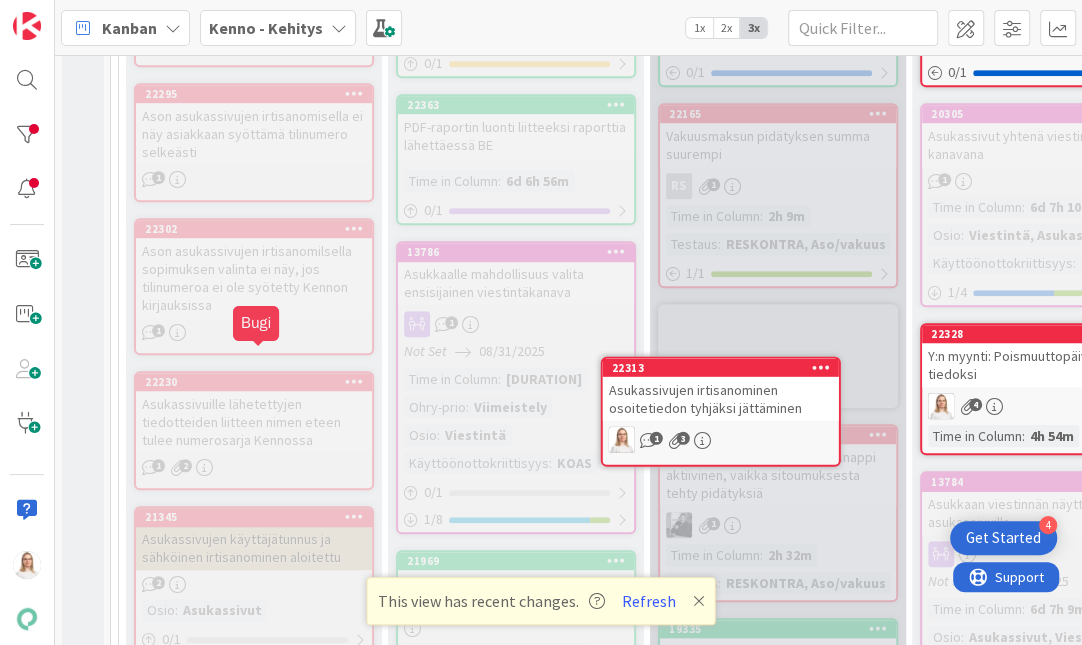 scroll, scrollTop: 0, scrollLeft: 0, axis: both 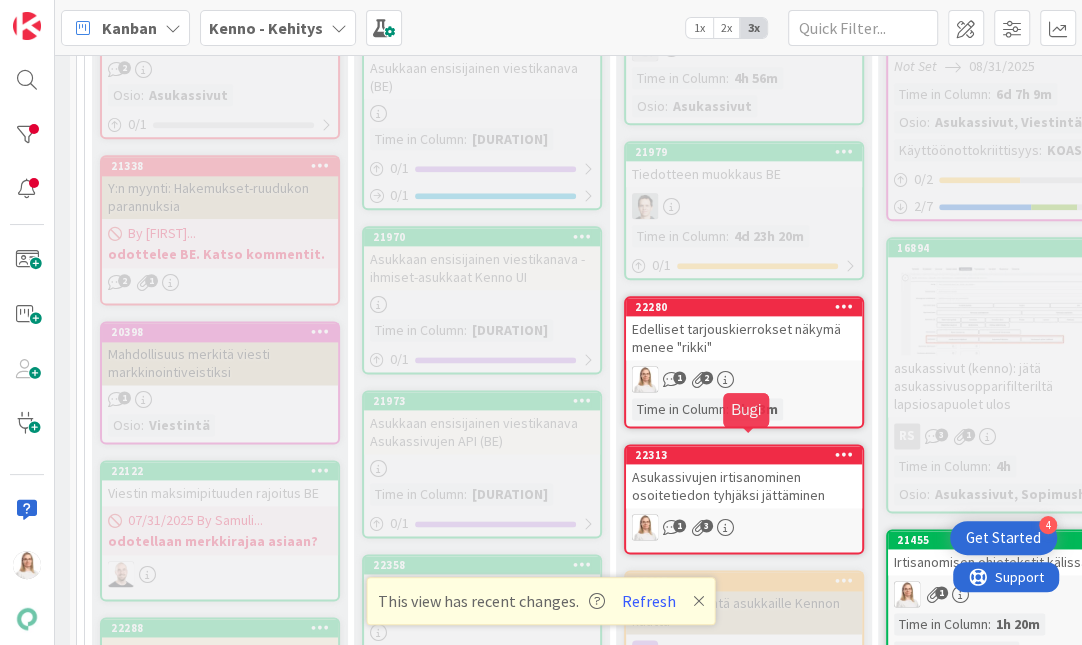 click on "22313" at bounding box center [748, 455] 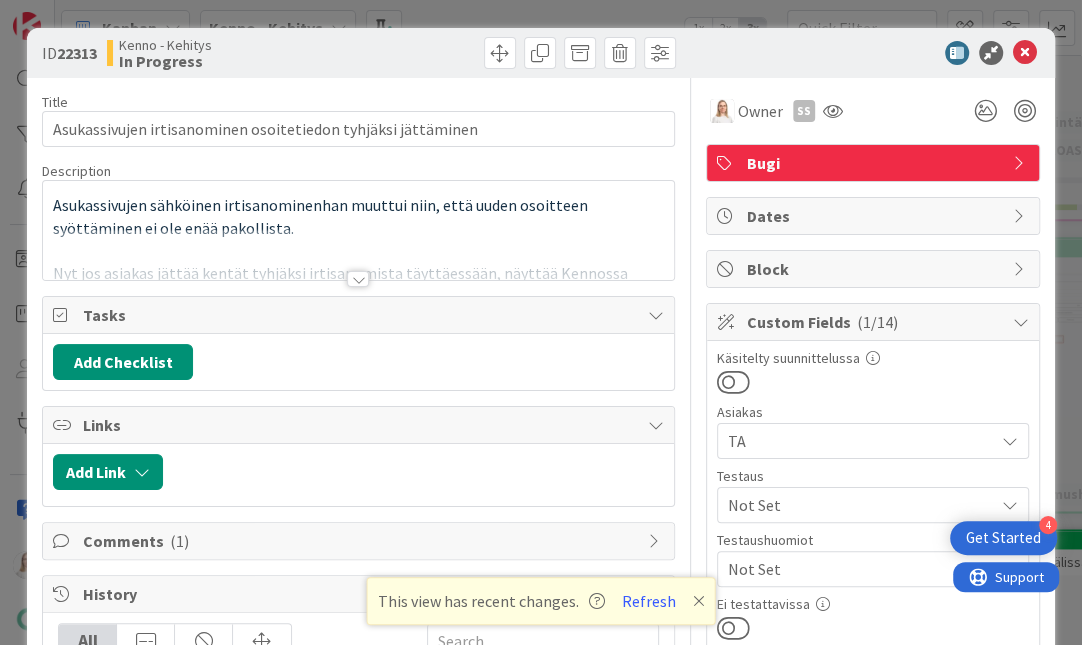 scroll, scrollTop: 0, scrollLeft: 0, axis: both 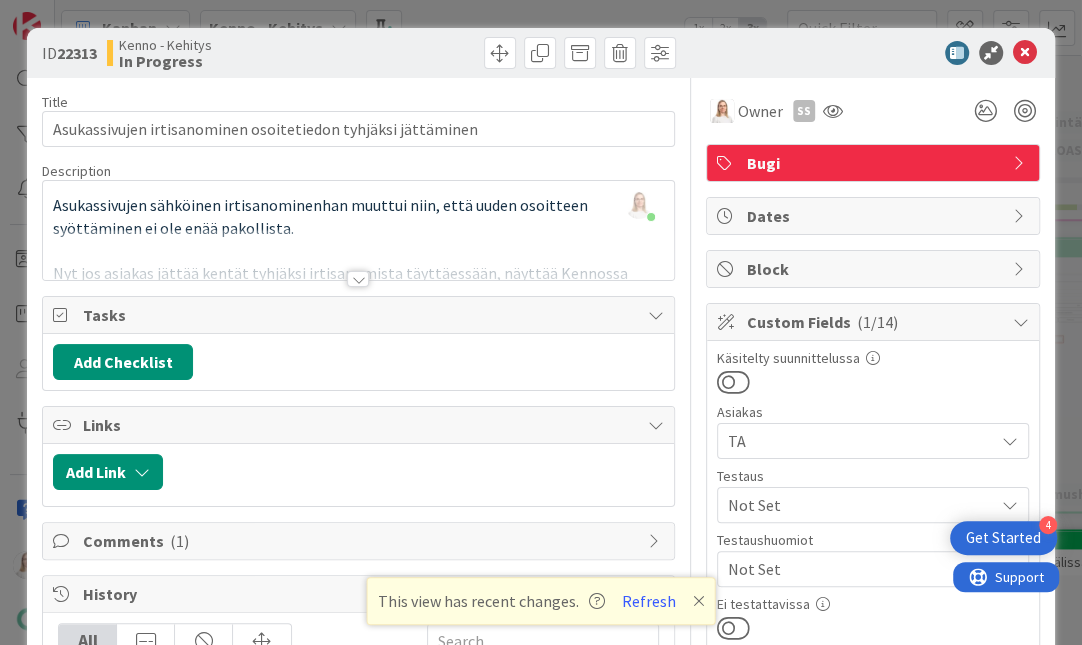click at bounding box center (358, 279) 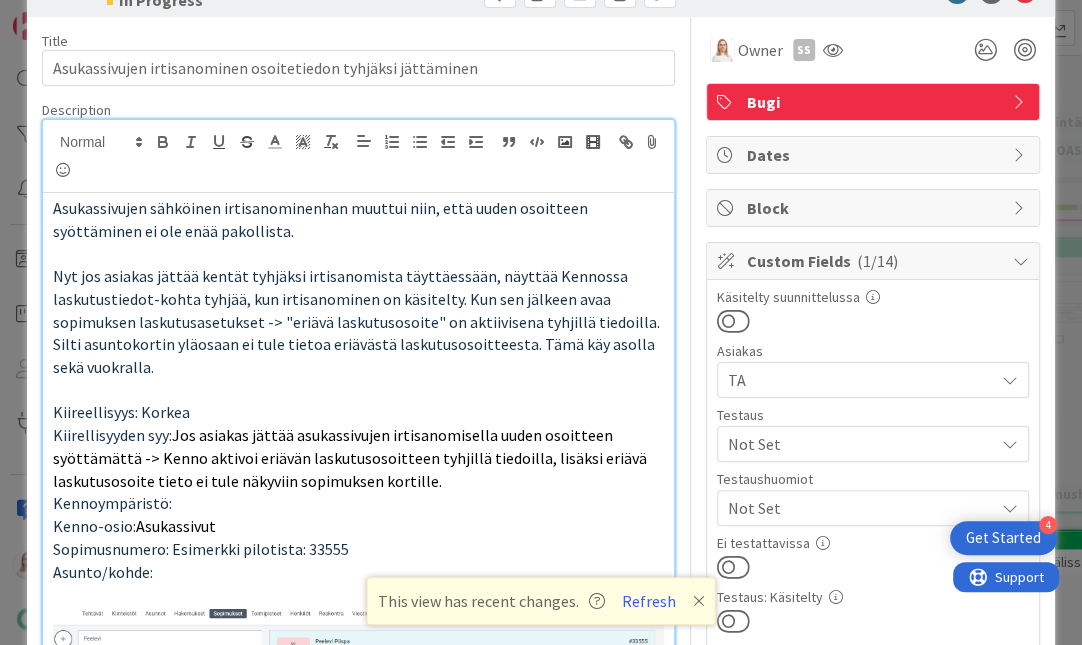 scroll, scrollTop: 55, scrollLeft: 0, axis: vertical 